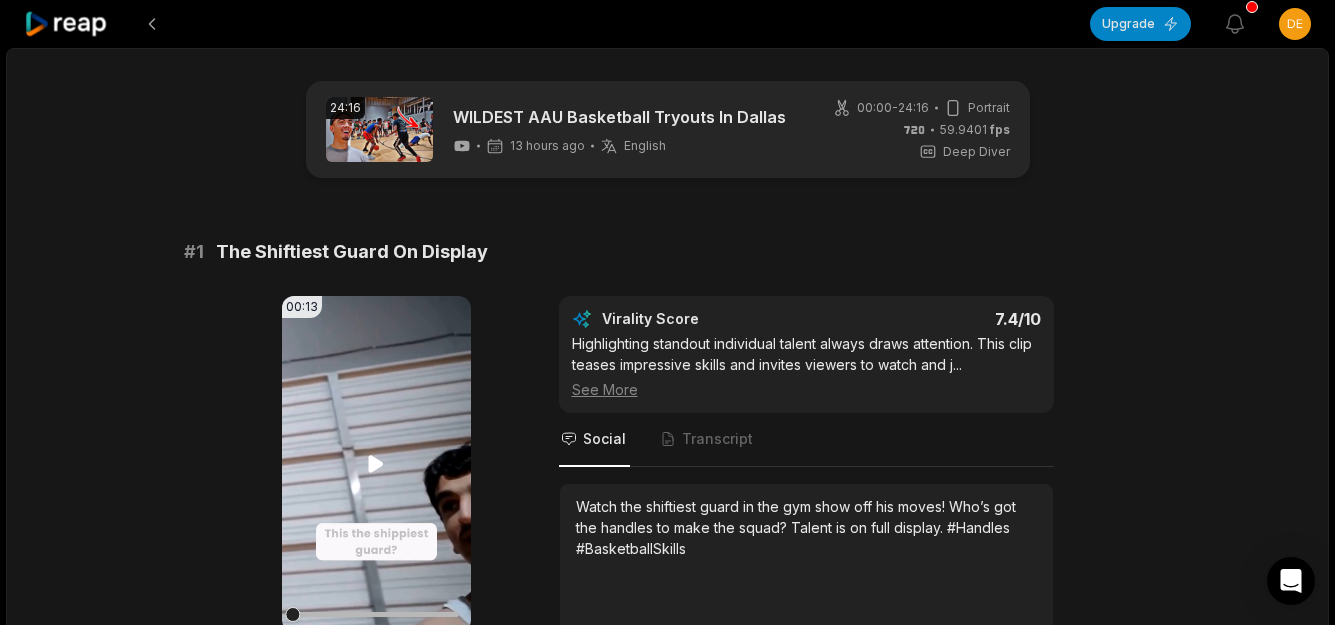 scroll, scrollTop: 0, scrollLeft: 0, axis: both 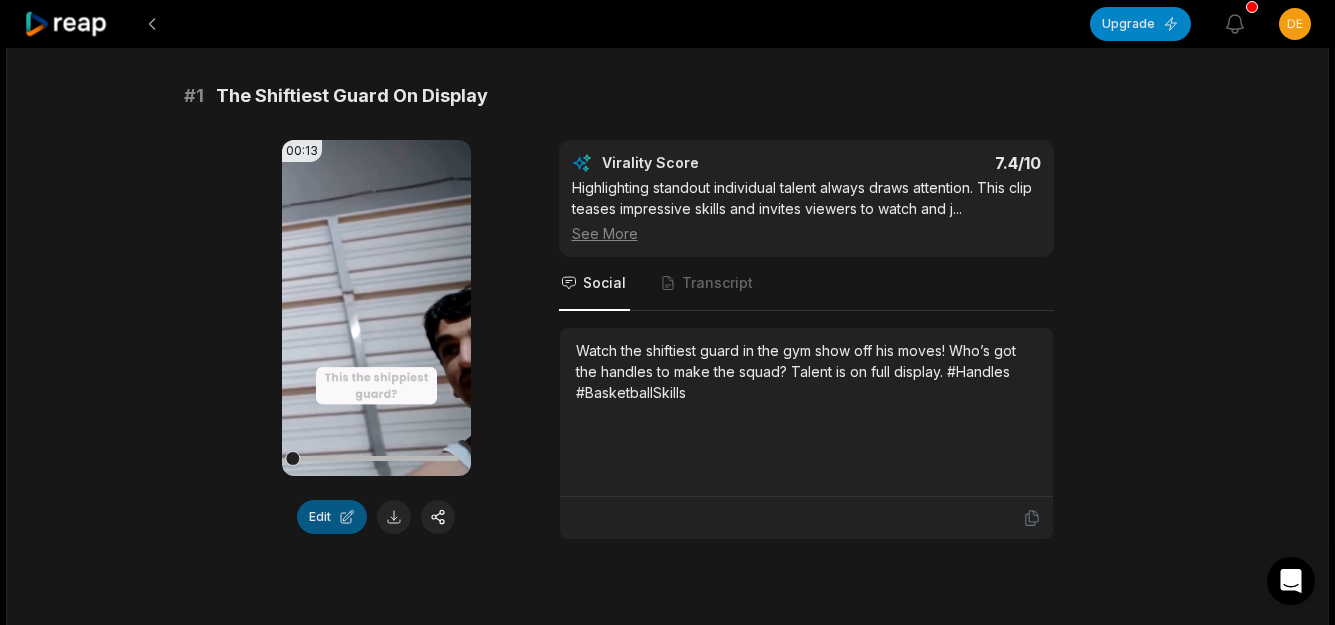 click on "Edit" at bounding box center (332, 517) 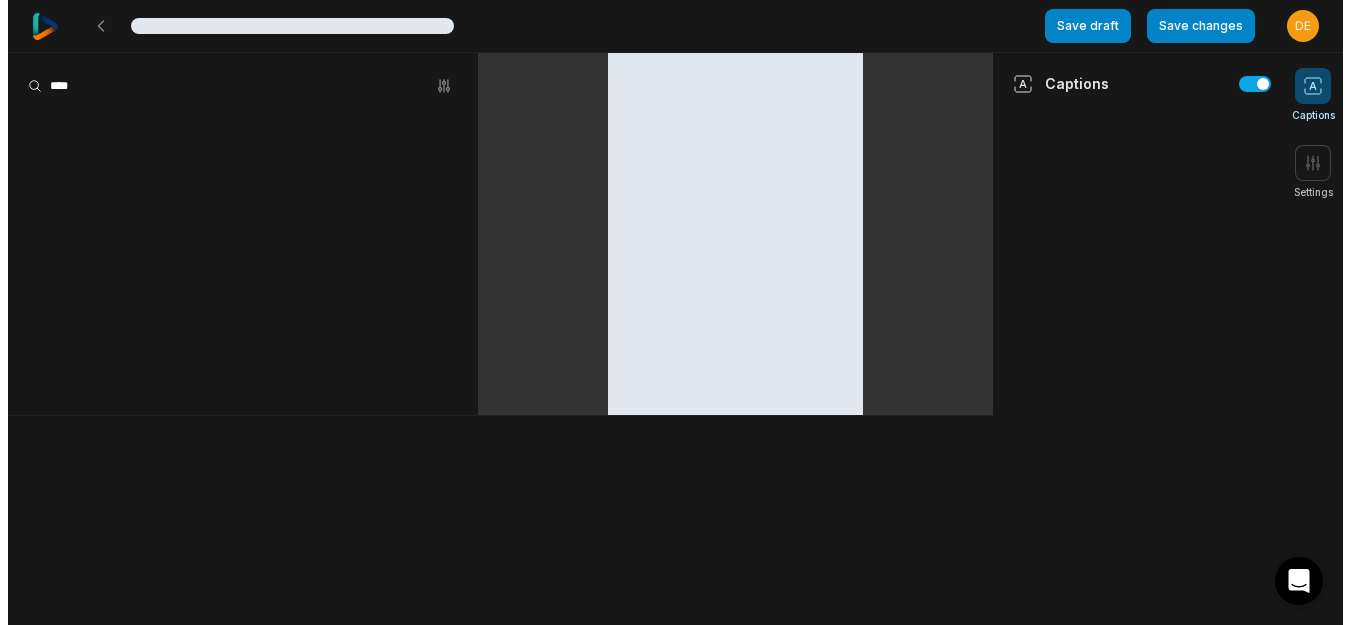 scroll, scrollTop: 0, scrollLeft: 0, axis: both 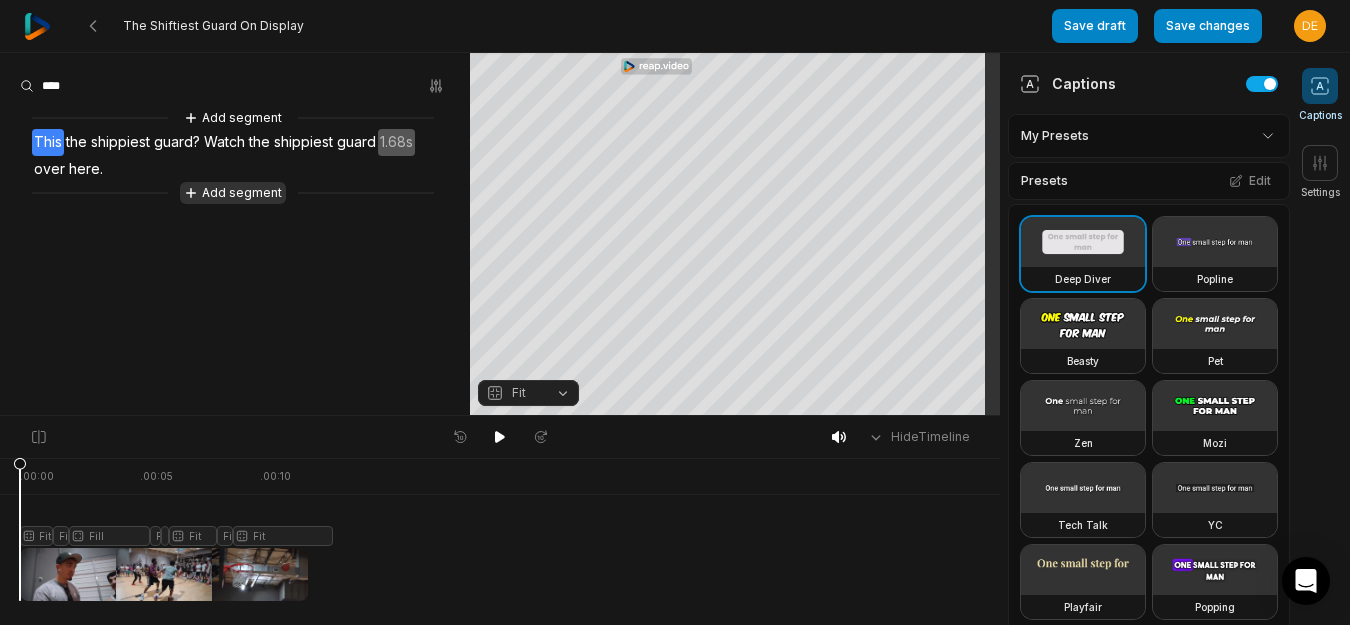 click on "Add segment" at bounding box center (233, 193) 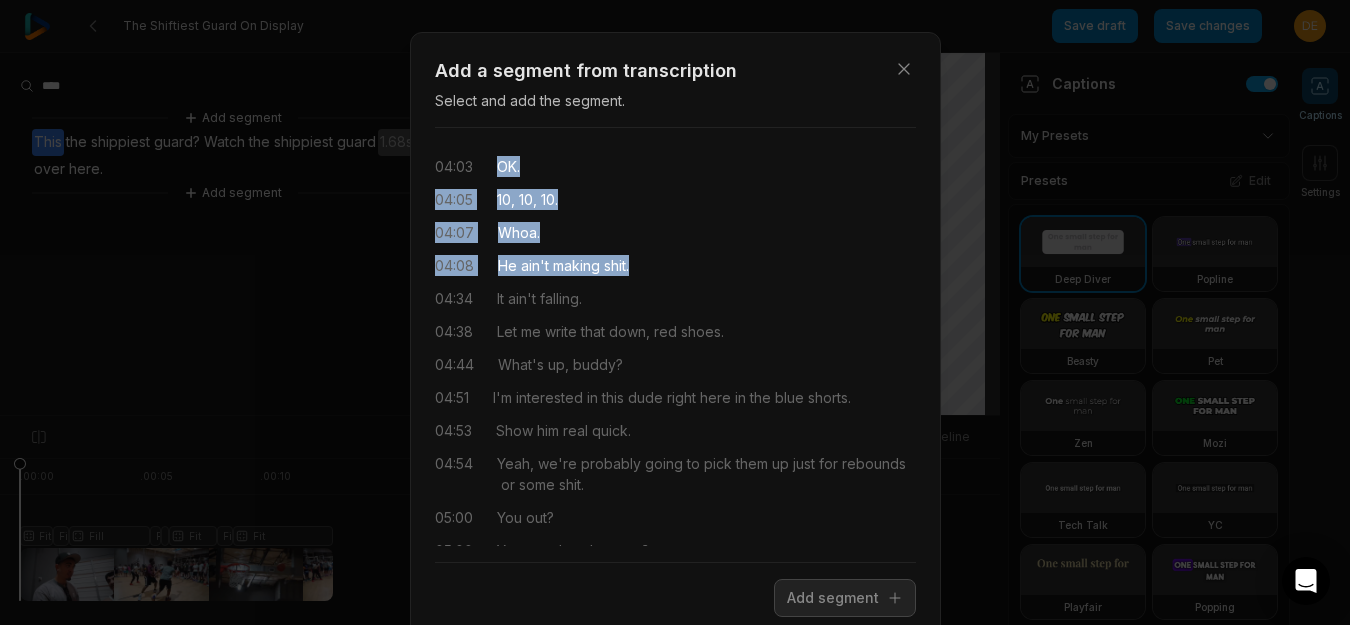 drag, startPoint x: 490, startPoint y: 160, endPoint x: 636, endPoint y: 262, distance: 178.10109 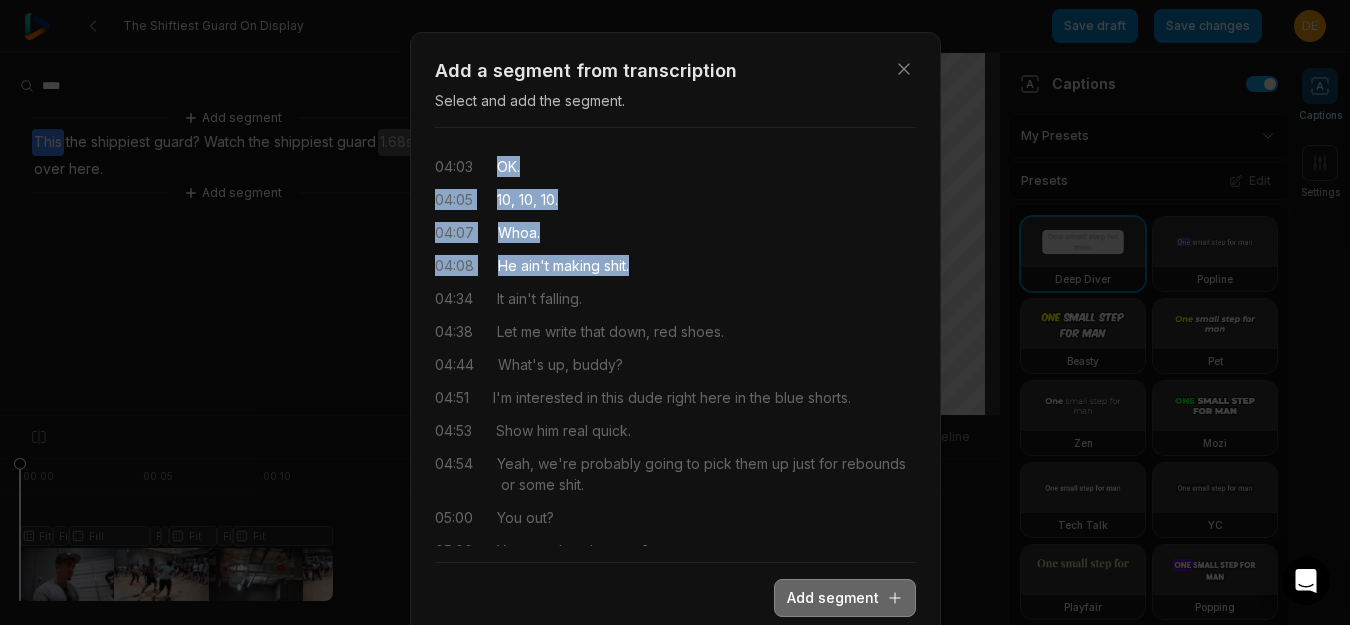 click on "Add segment" at bounding box center [845, 598] 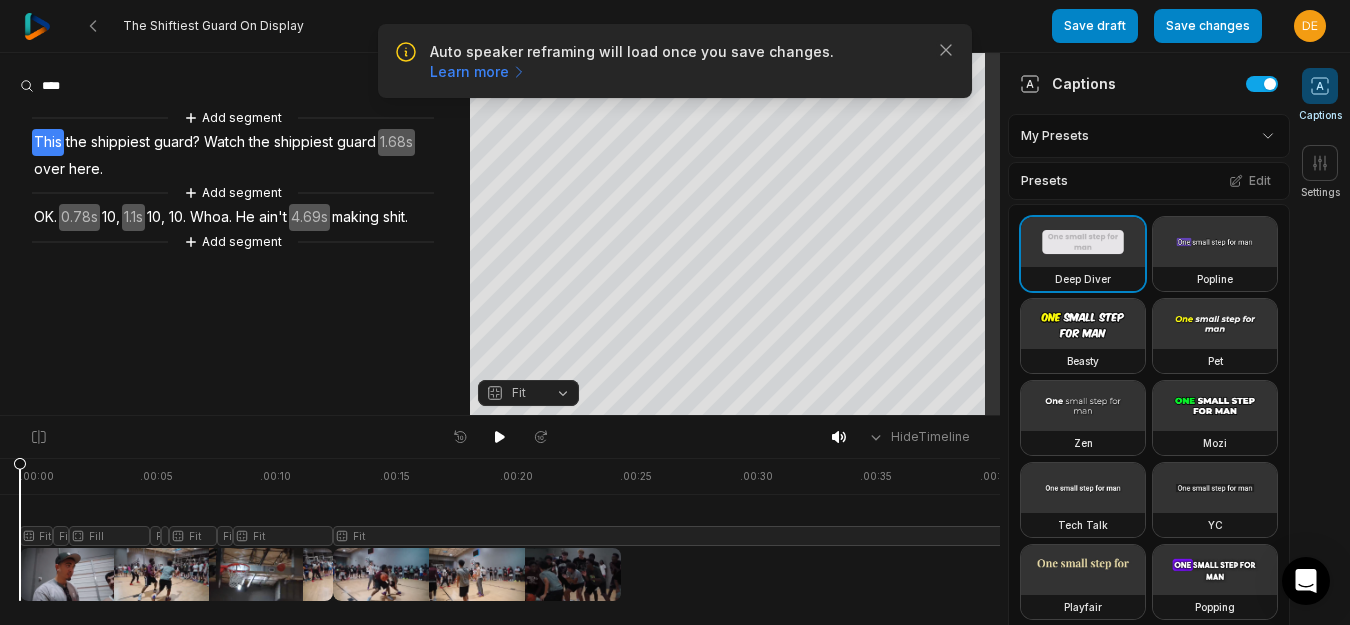 click on "Add segment This the shippiest guard? Watch the shippiest guard 1.68s over here.   Add segment OK. 0.78s 10, 1.1s 10, 10. Whoa. He ain't 4.69s making shit.   Add segment" at bounding box center [235, 180] 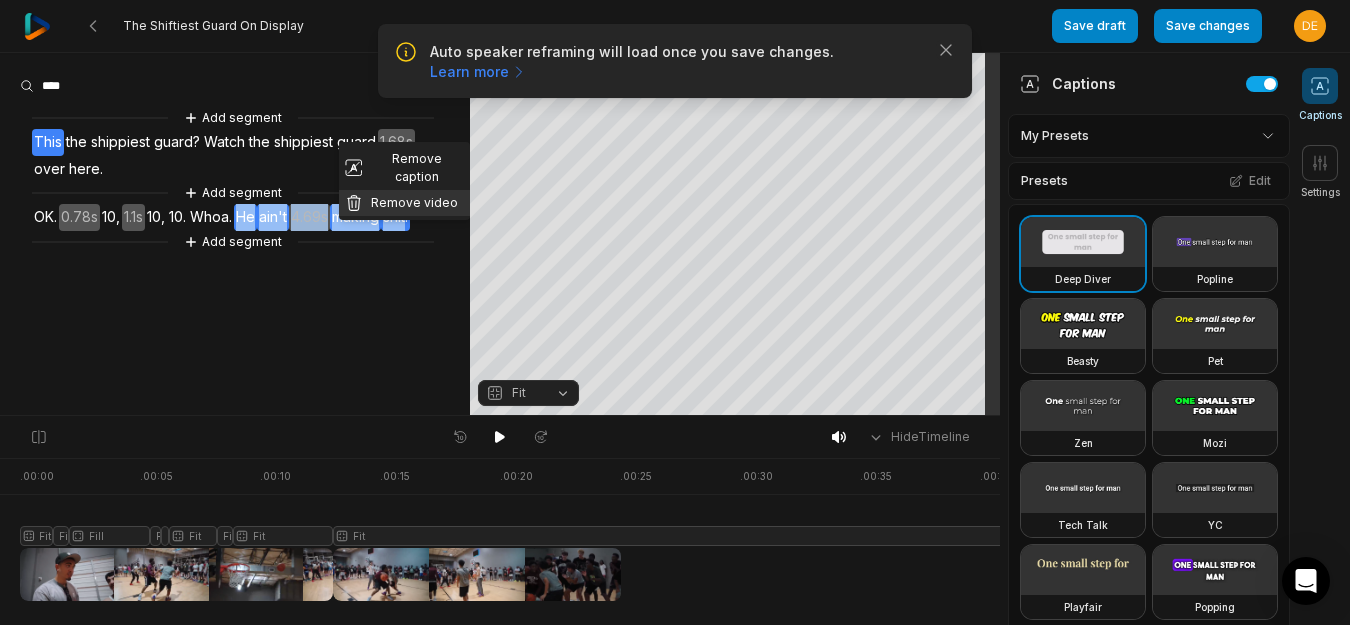 click on "Remove video" at bounding box center (405, 203) 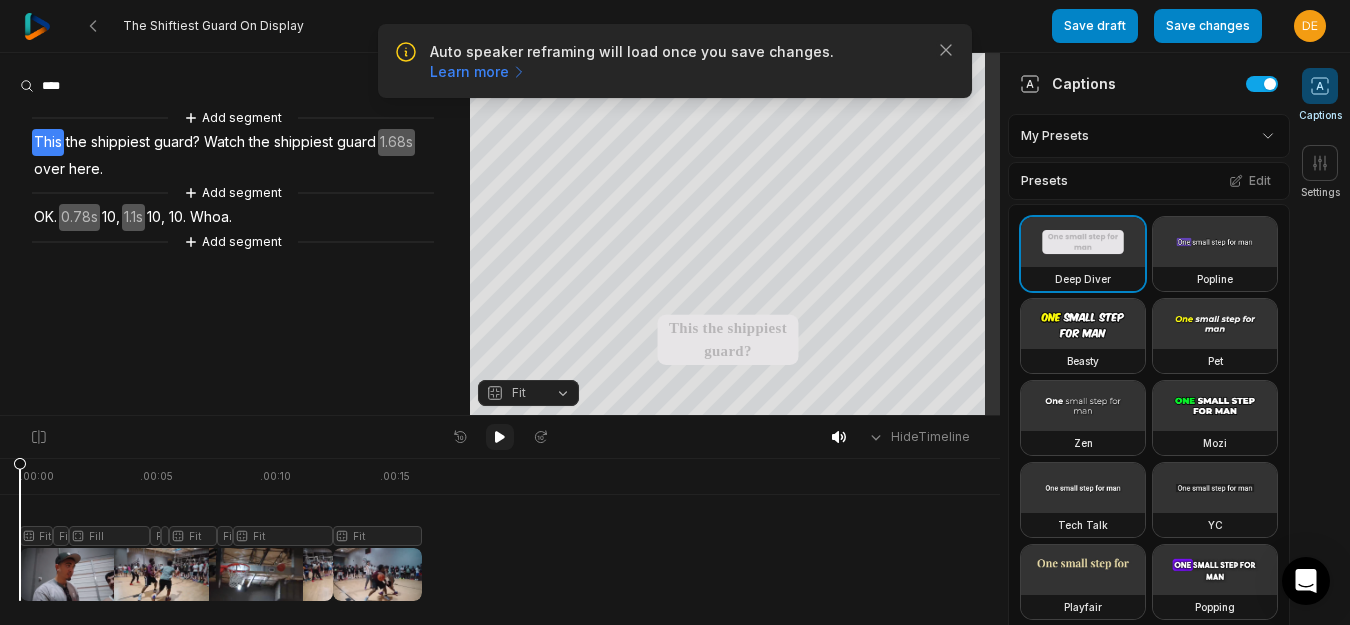 click 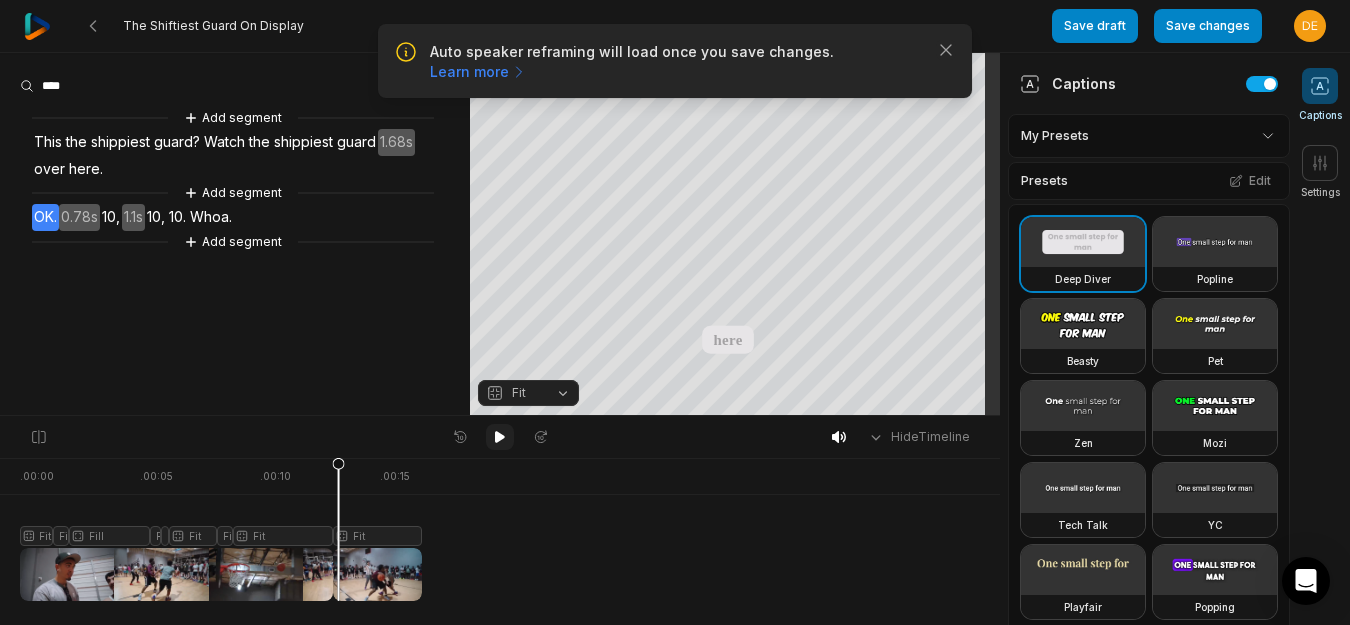 click 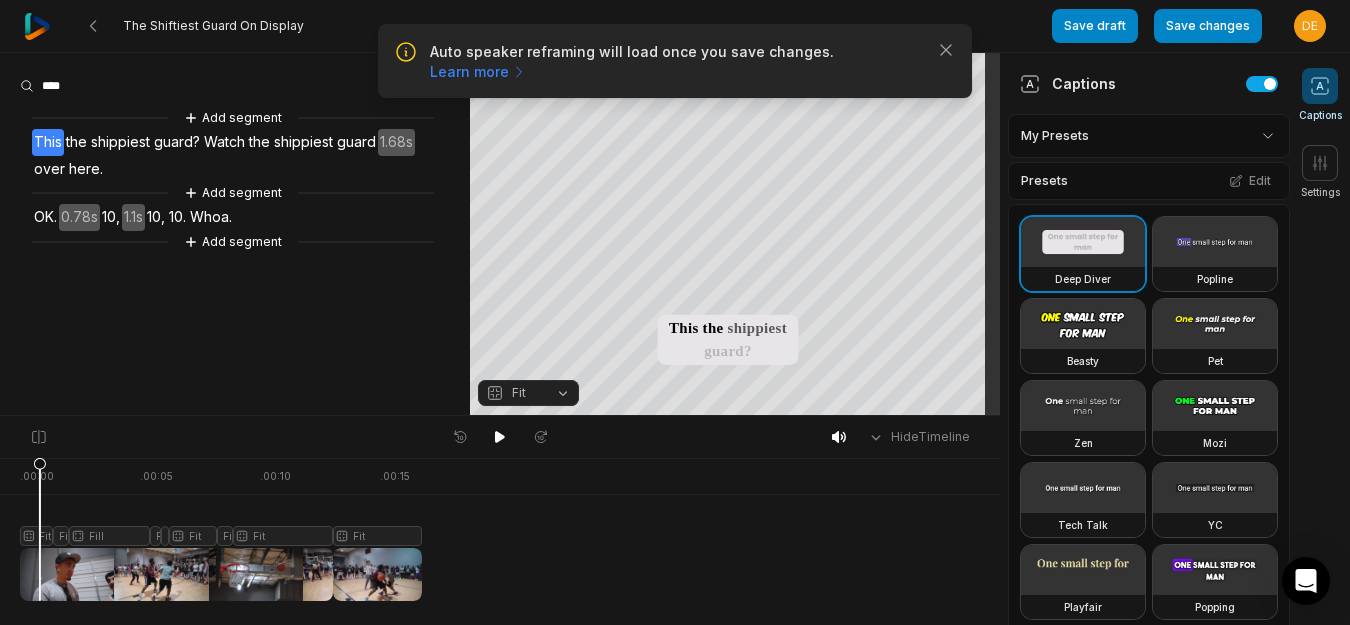 click at bounding box center [221, 529] 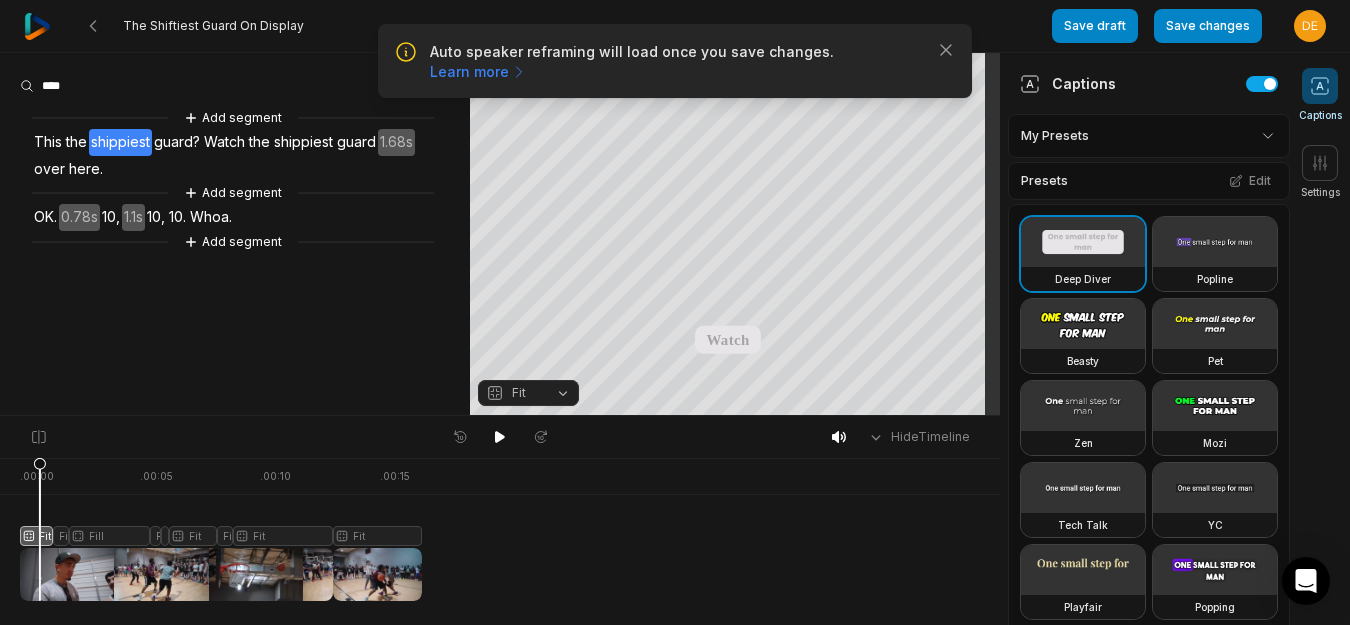 click on "Fit" at bounding box center (512, 393) 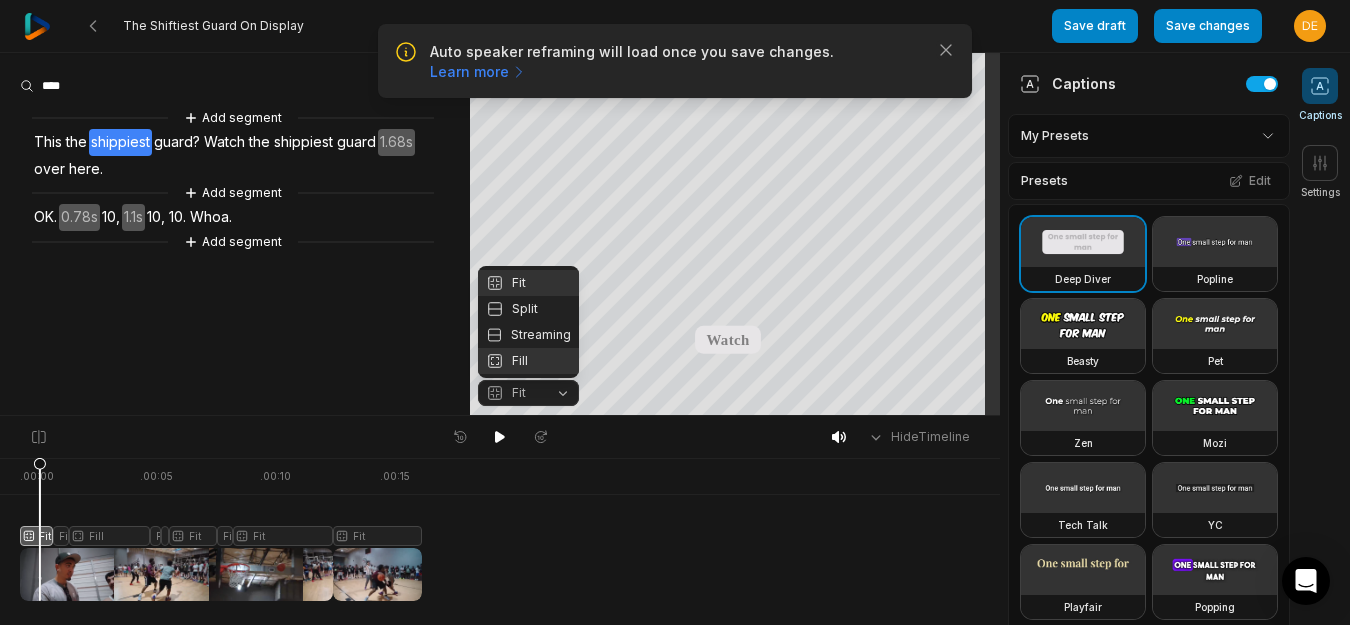 click 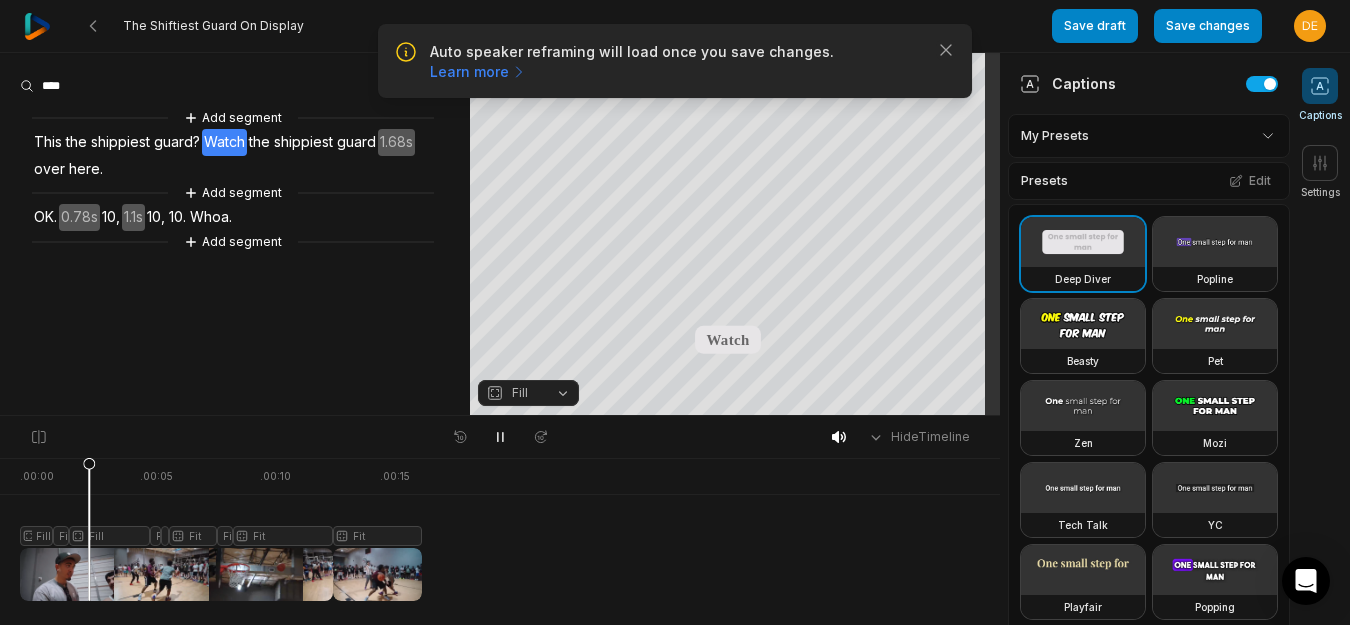 scroll, scrollTop: 0, scrollLeft: 0, axis: both 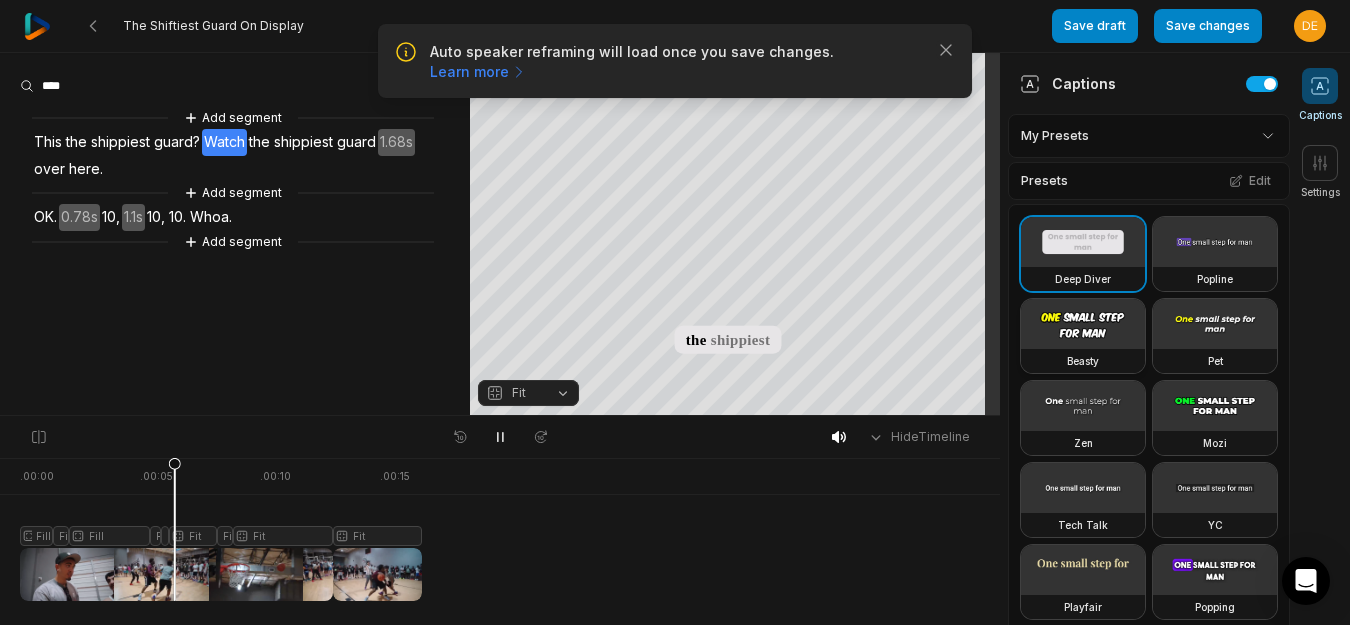 click on "Beasty" at bounding box center [1083, 361] 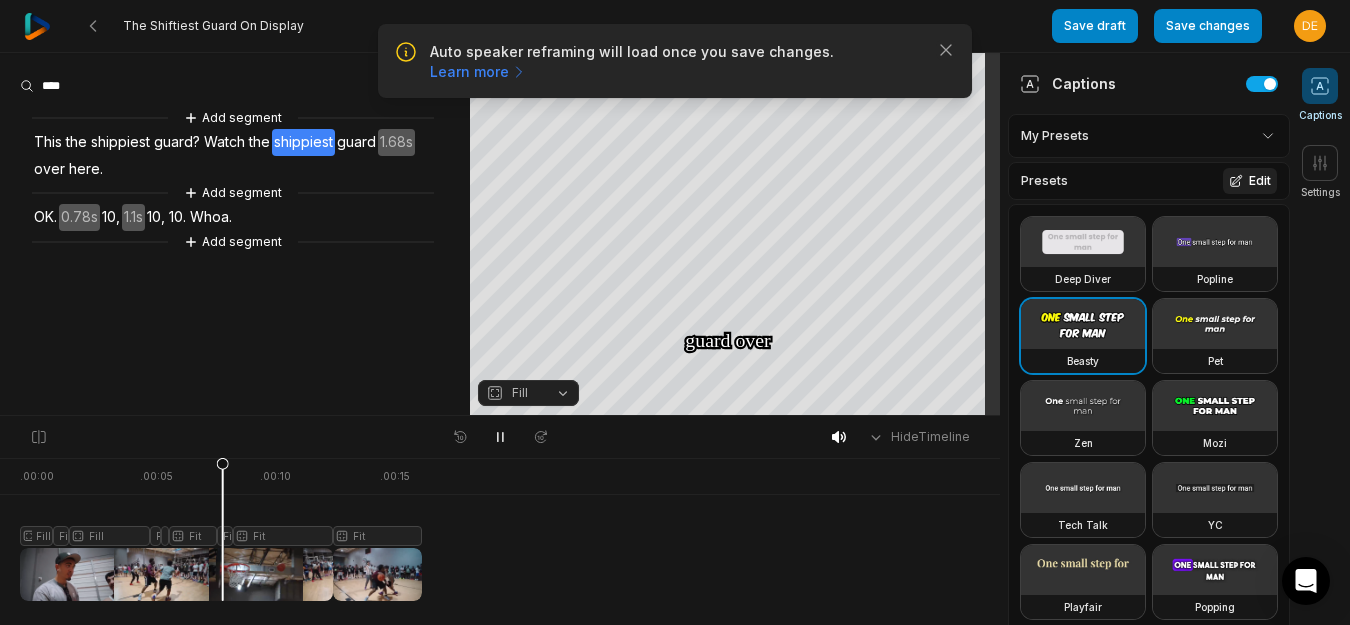 click on "Edit" at bounding box center (1250, 181) 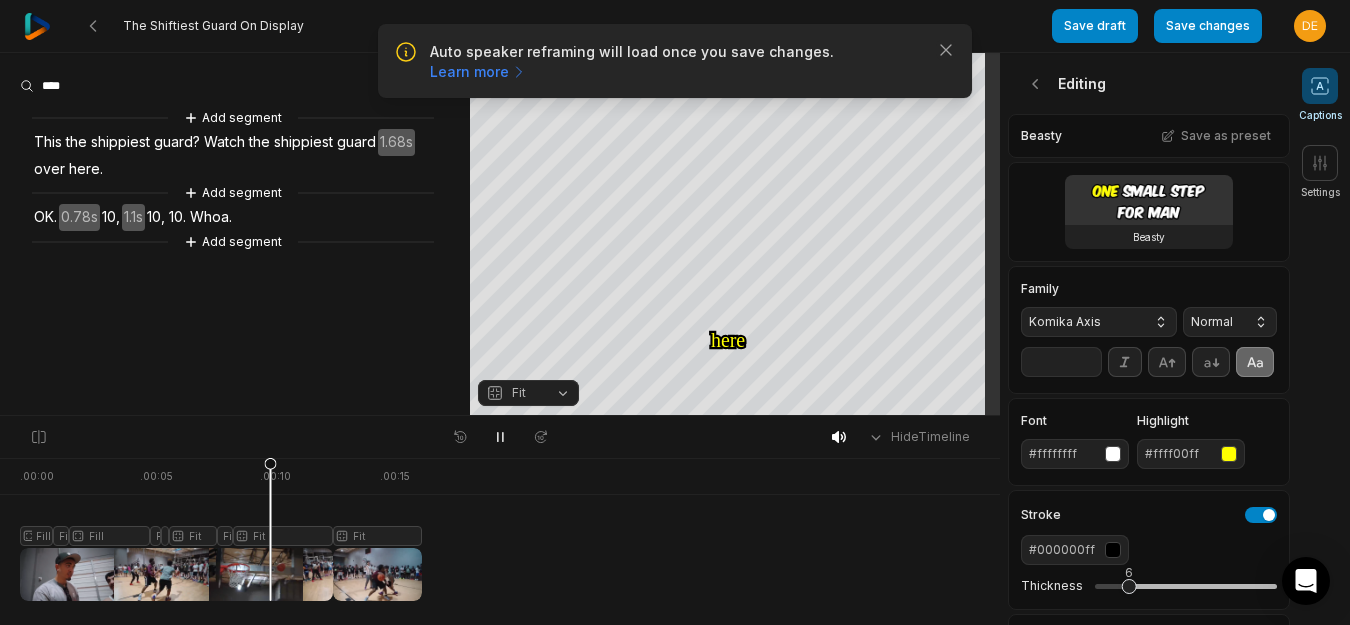 click on "Komika Axis" at bounding box center (1099, 322) 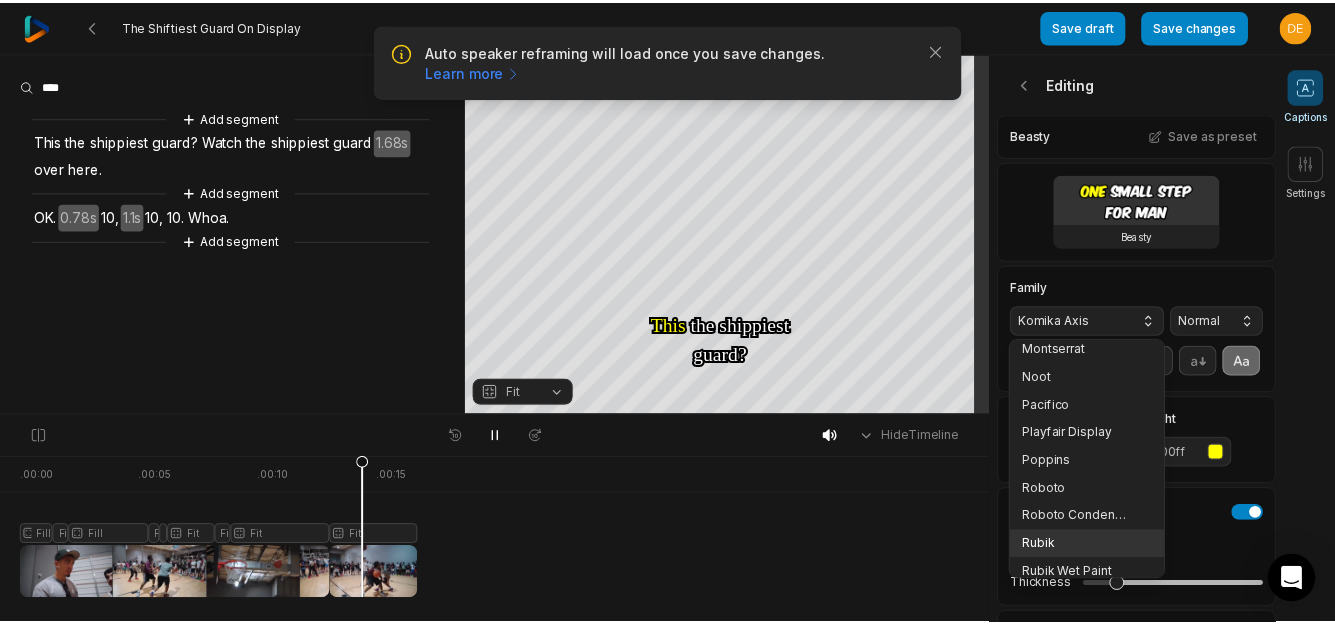 scroll, scrollTop: 314, scrollLeft: 0, axis: vertical 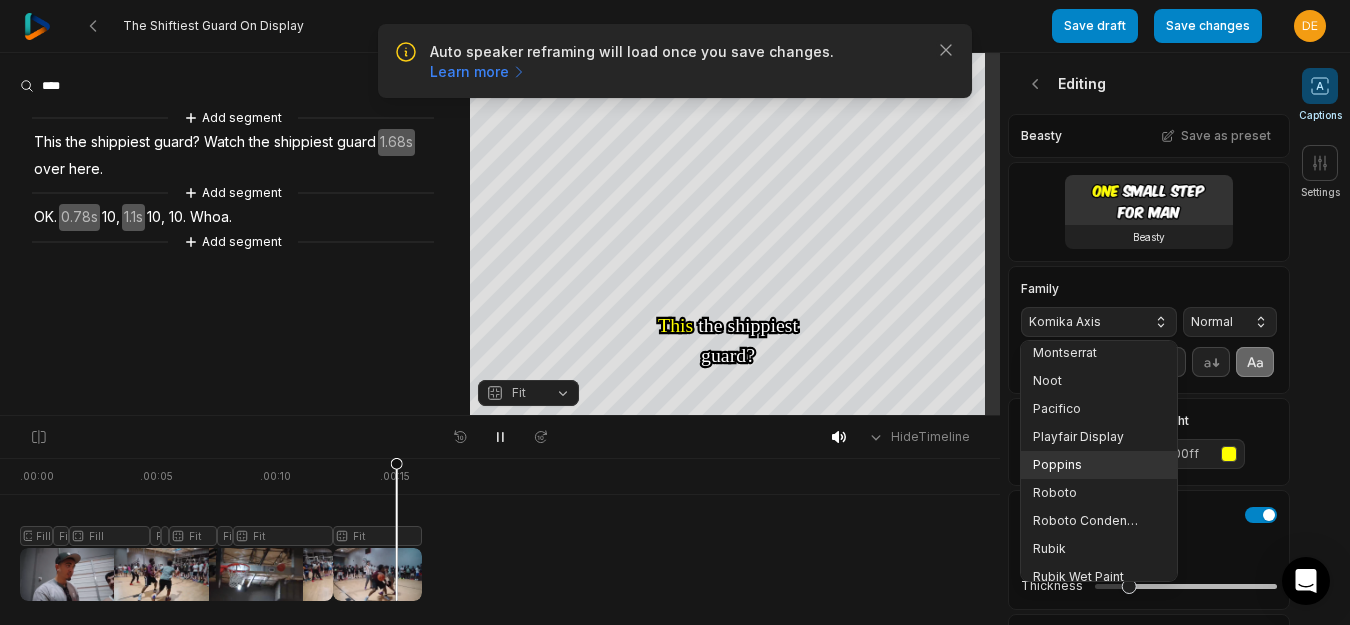 click on "Poppins" at bounding box center [1087, 465] 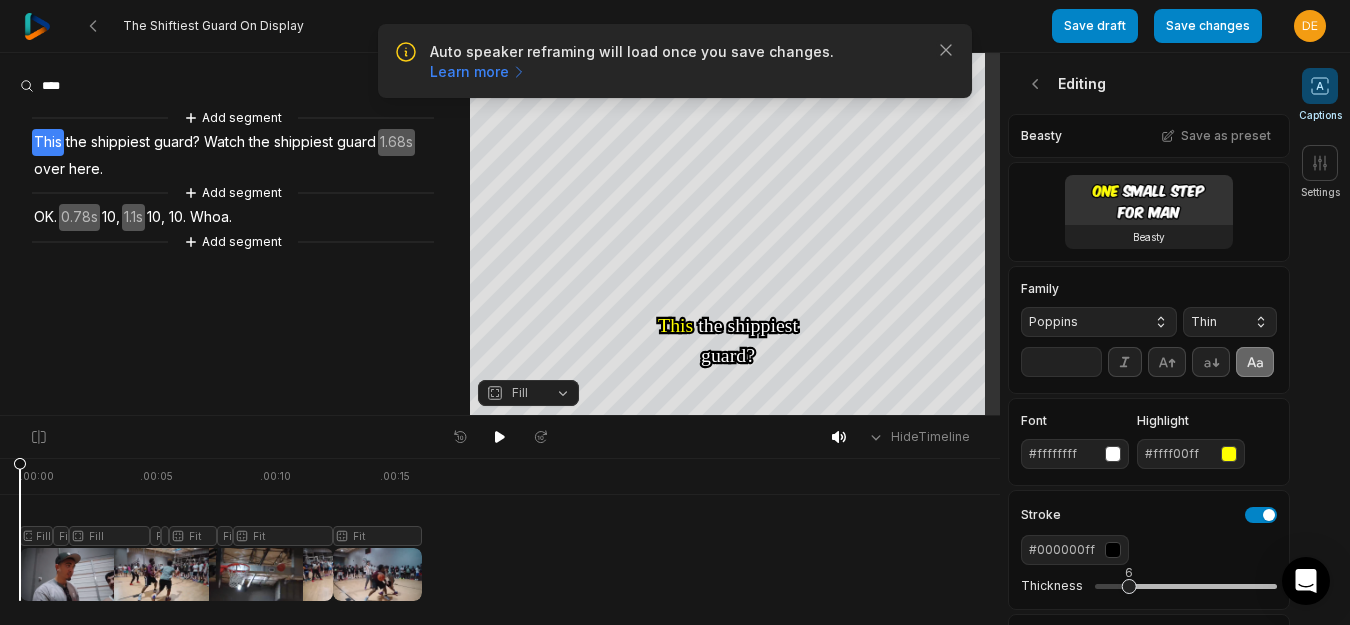click on "Thin" at bounding box center [1230, 322] 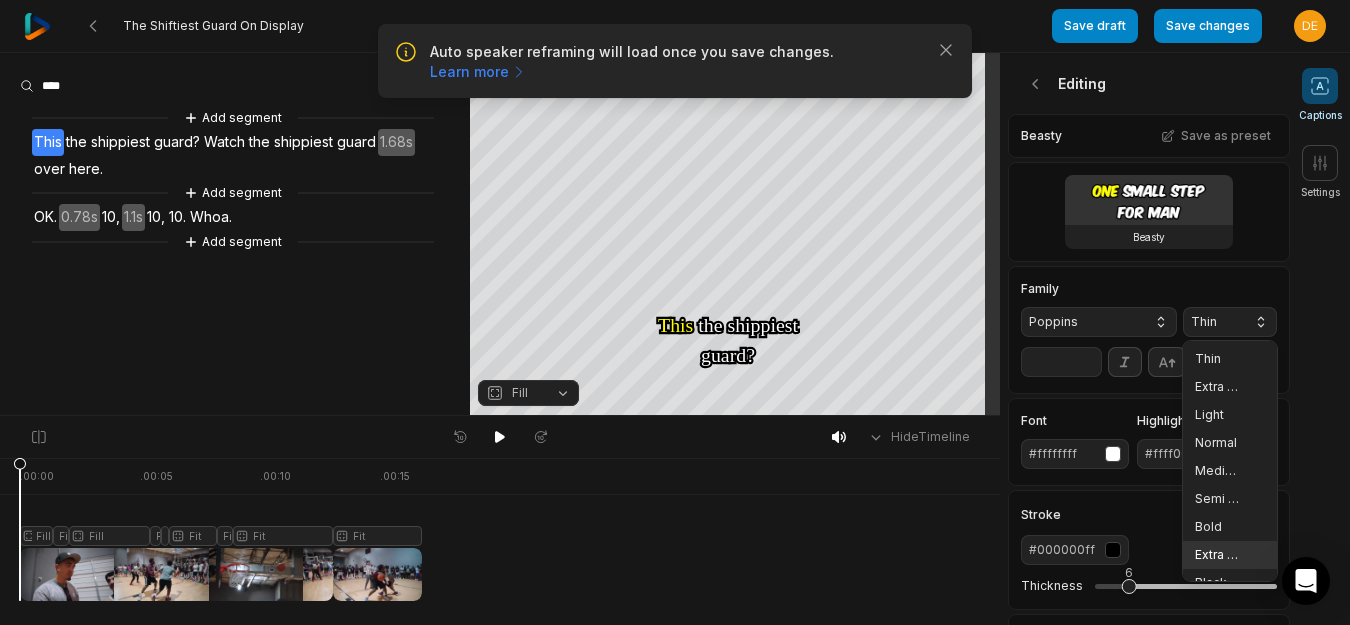 click on "Extra Bold" at bounding box center (1230, 555) 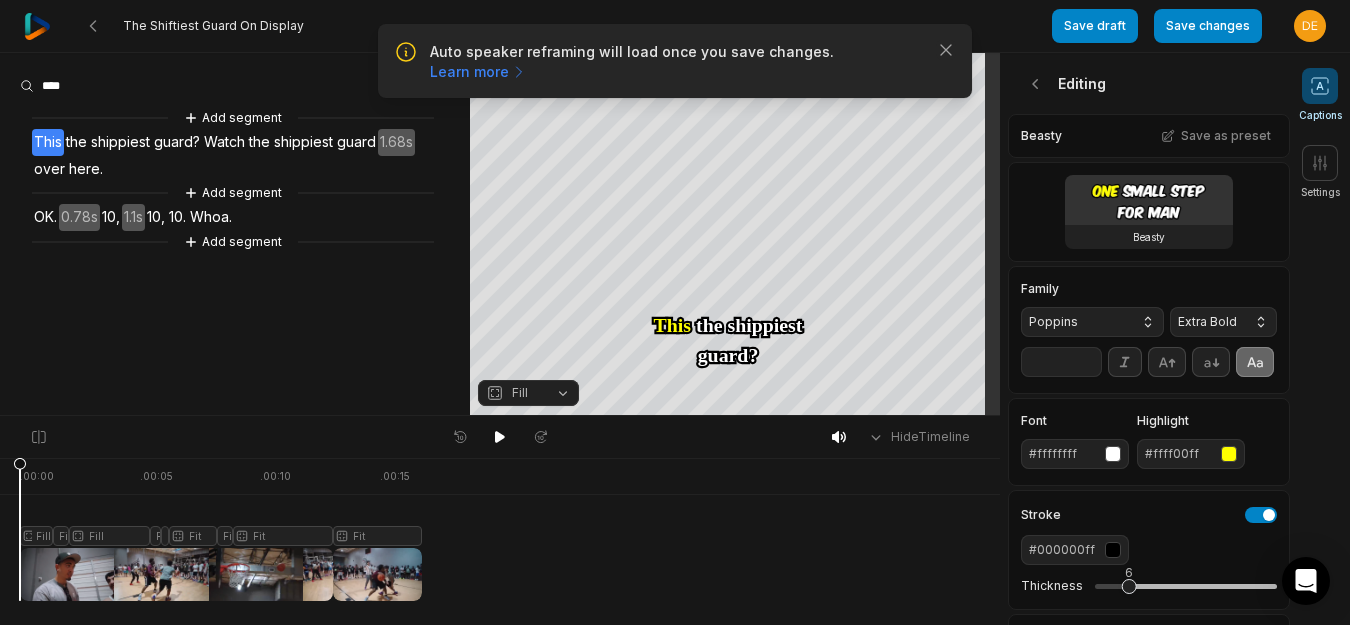 click on "**" at bounding box center (1061, 362) 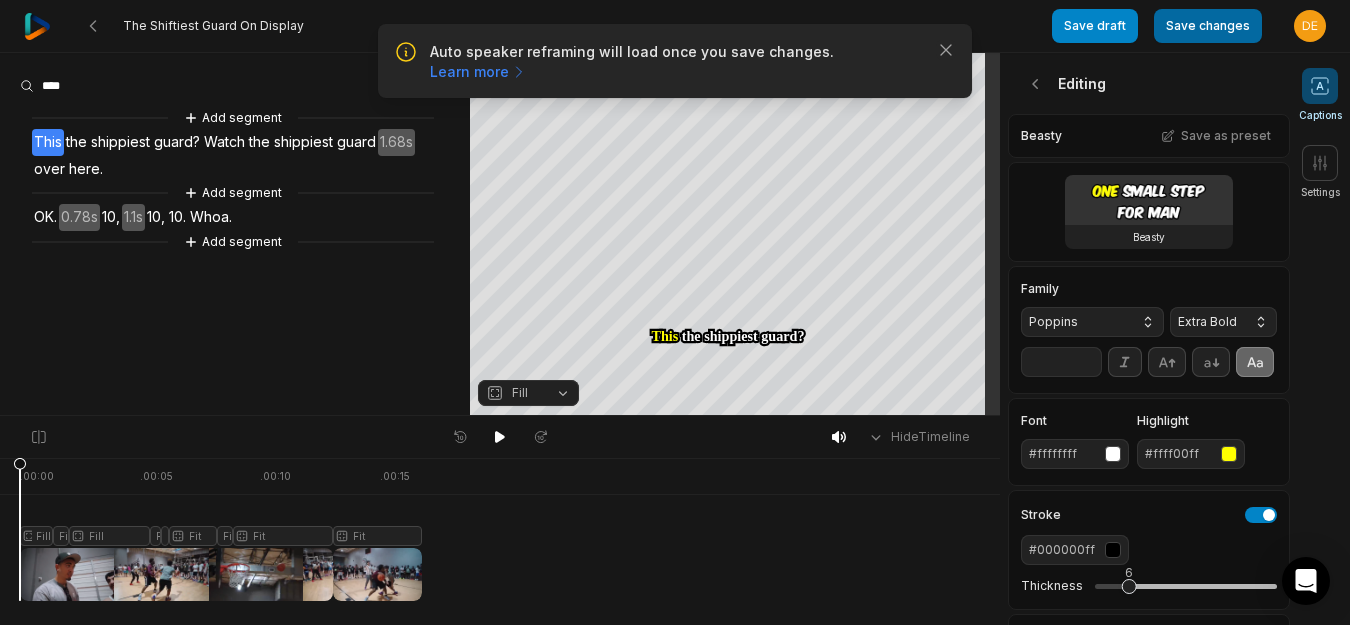 type on "**" 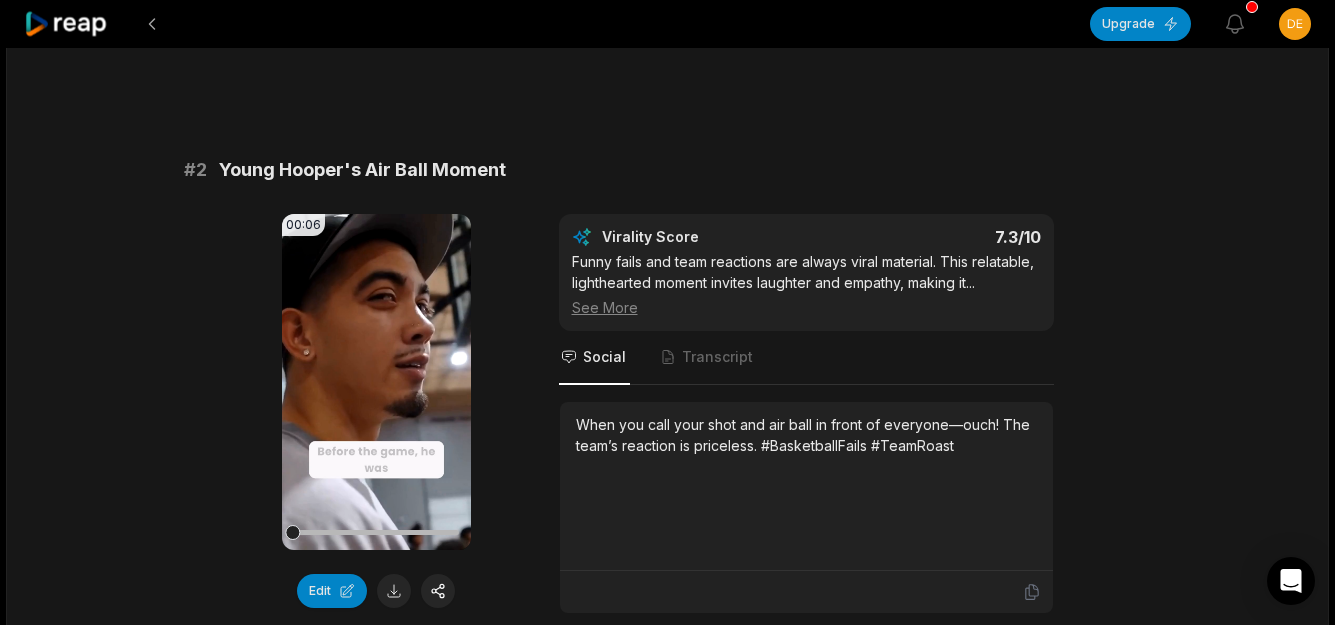 scroll, scrollTop: 777, scrollLeft: 0, axis: vertical 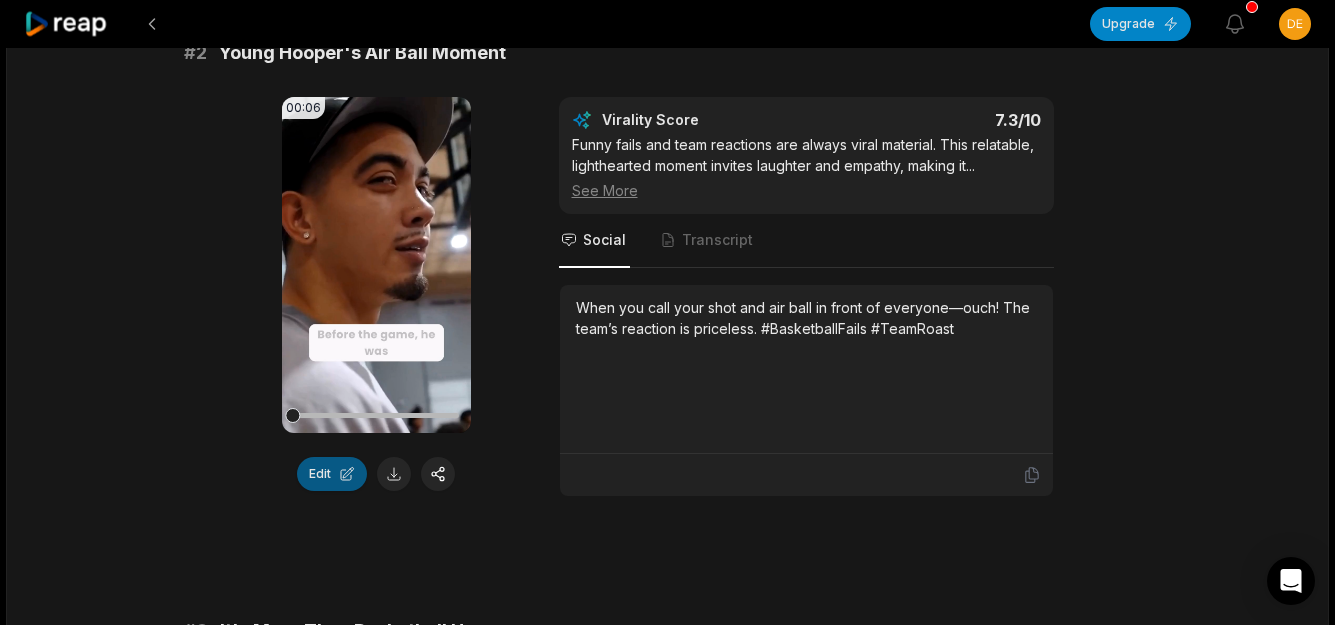 click on "Edit" at bounding box center (332, 474) 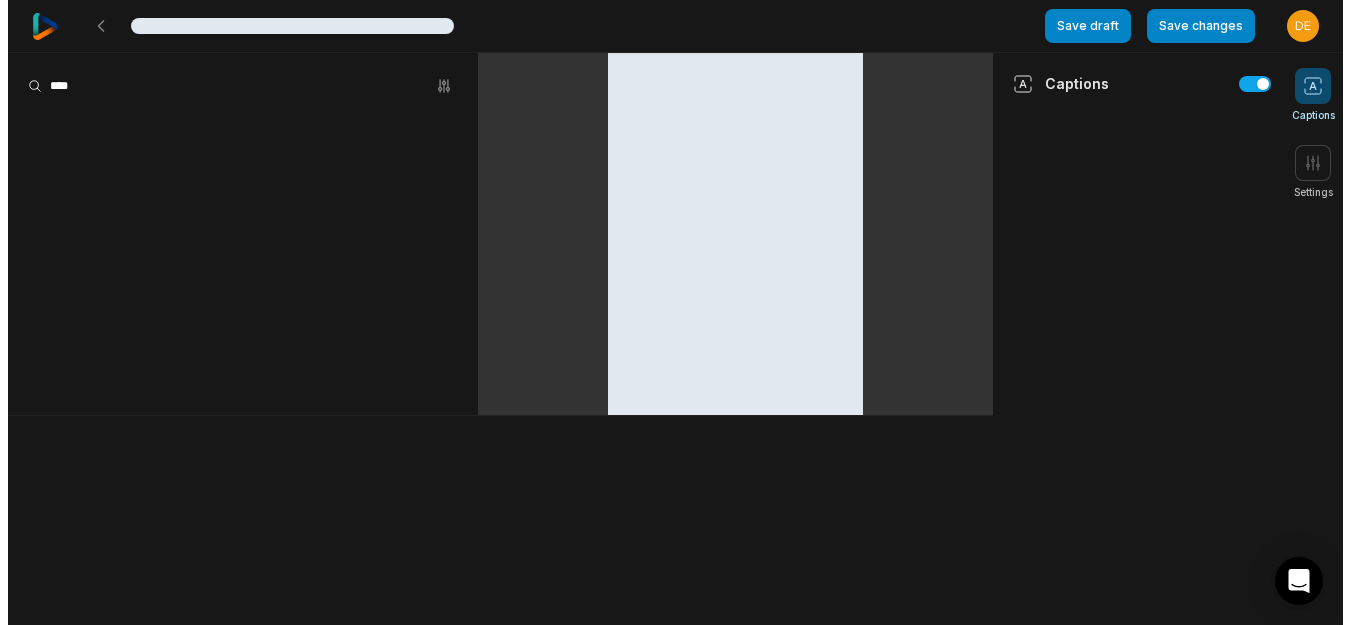 scroll, scrollTop: 0, scrollLeft: 0, axis: both 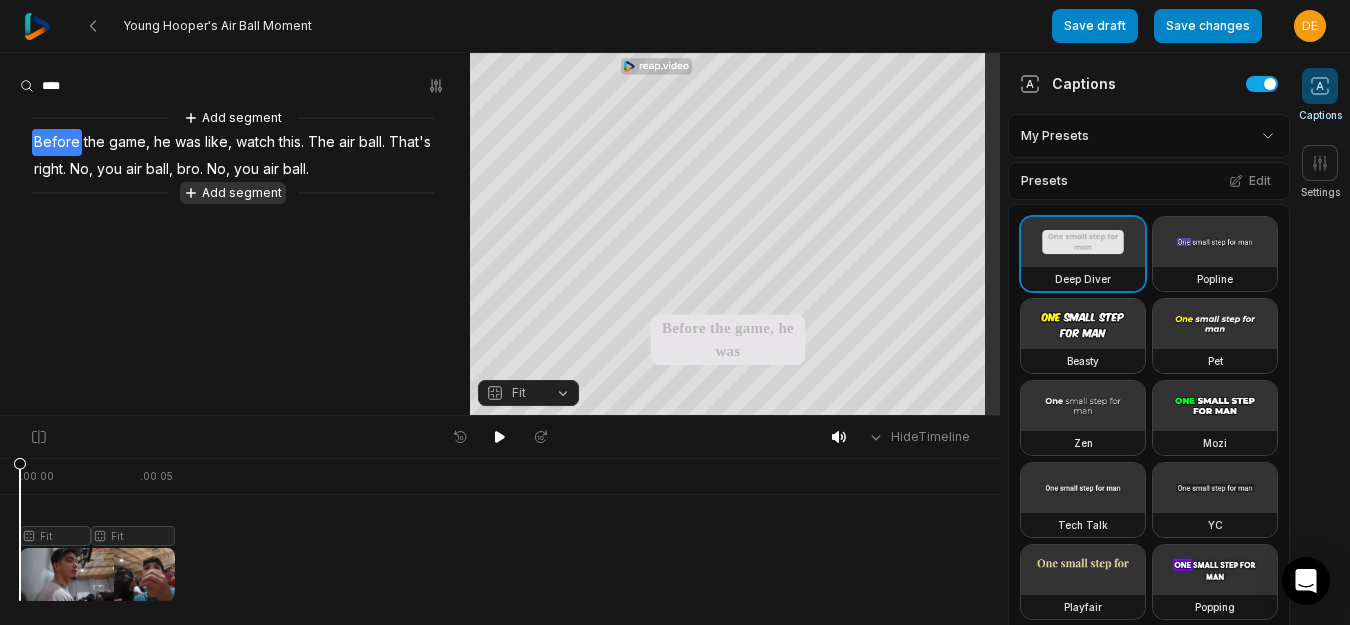 click 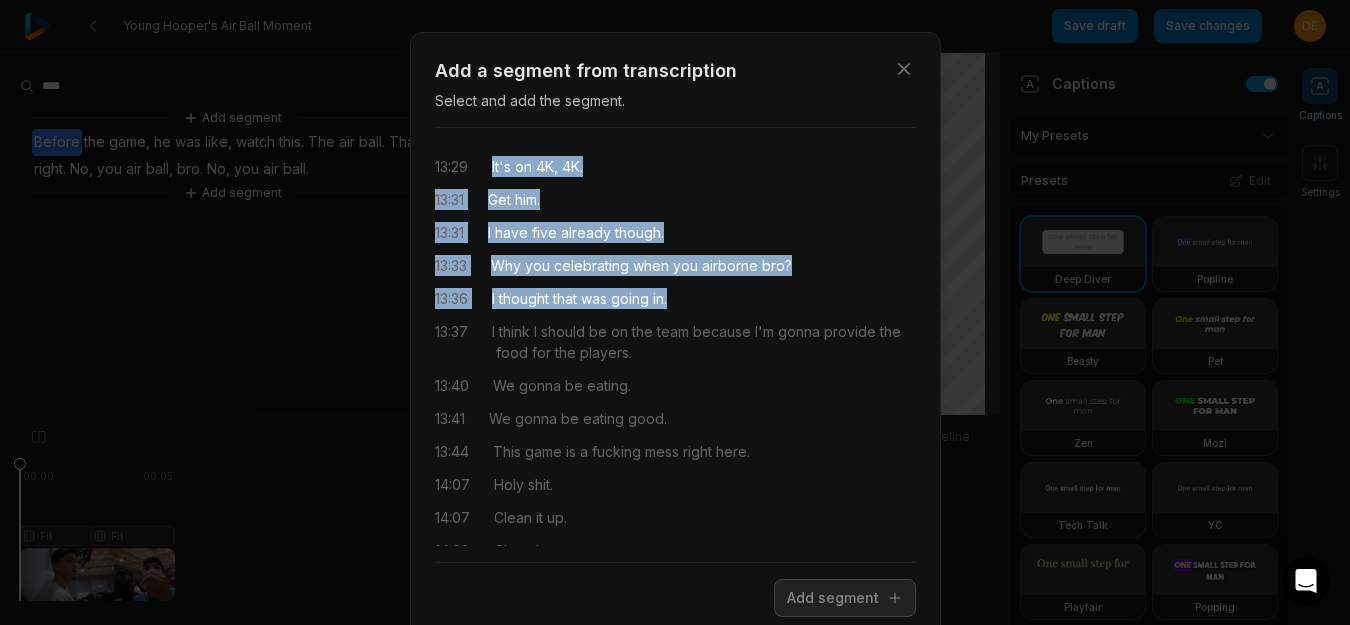 drag, startPoint x: 482, startPoint y: 158, endPoint x: 676, endPoint y: 286, distance: 232.42203 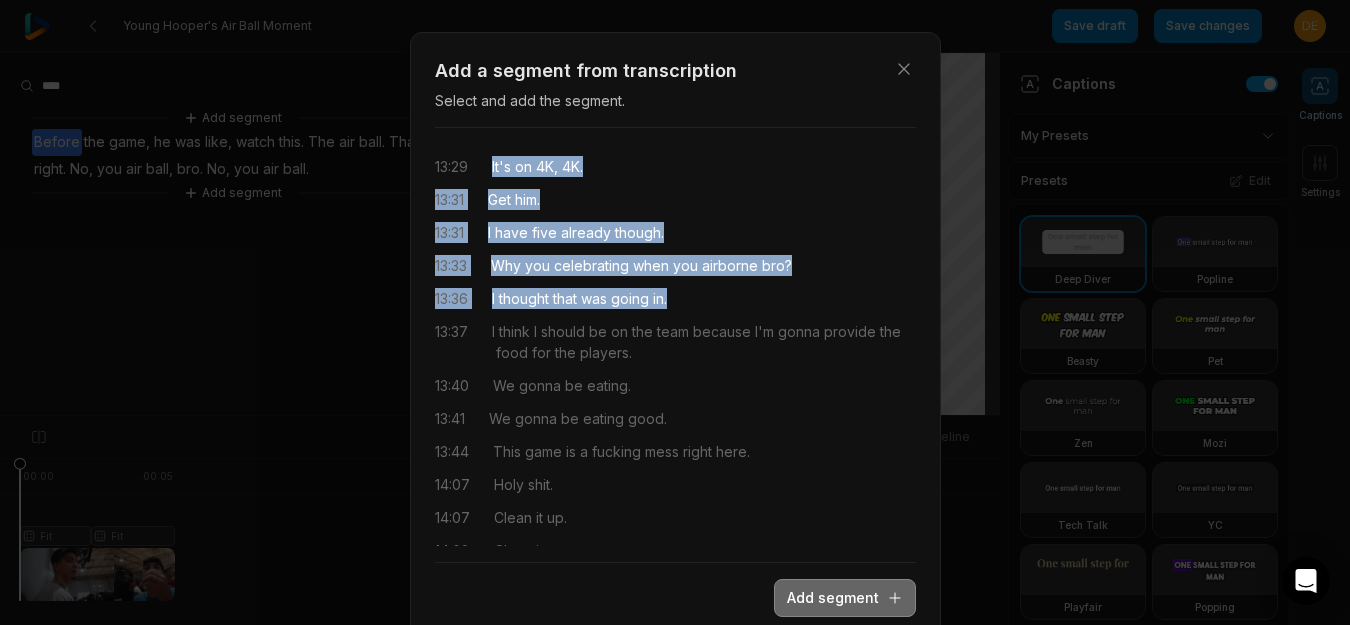 click on "Add segment" at bounding box center (845, 598) 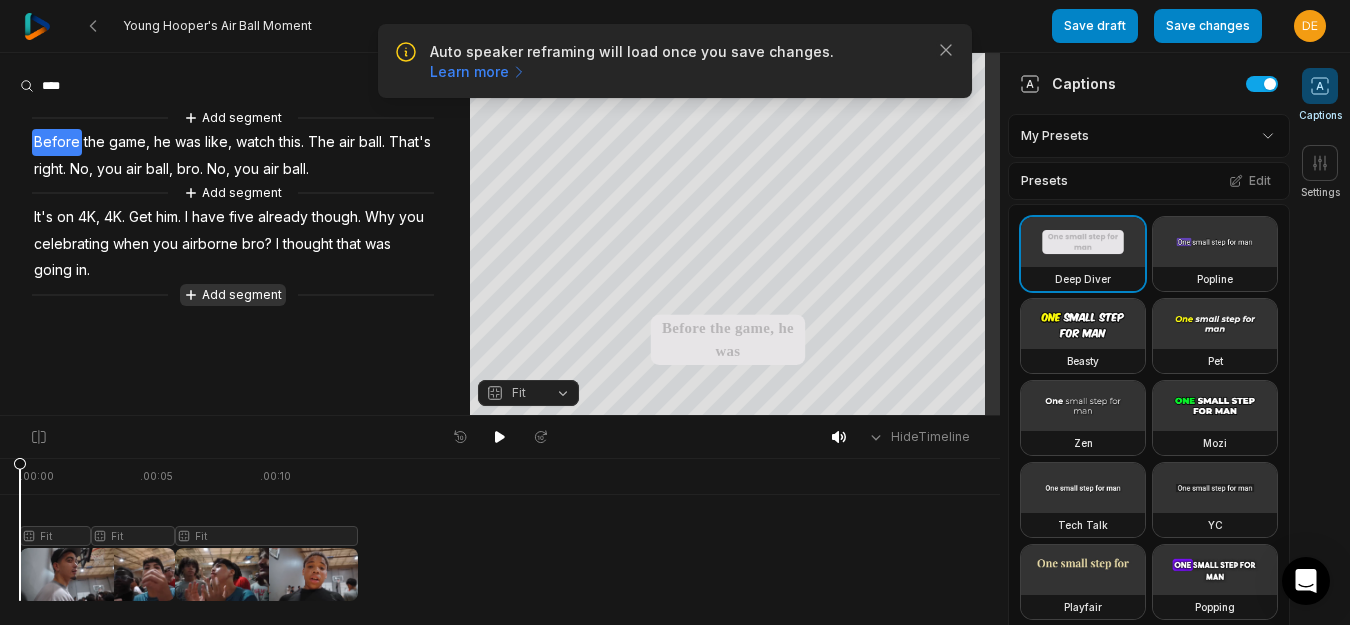 click on "Add segment" at bounding box center [233, 295] 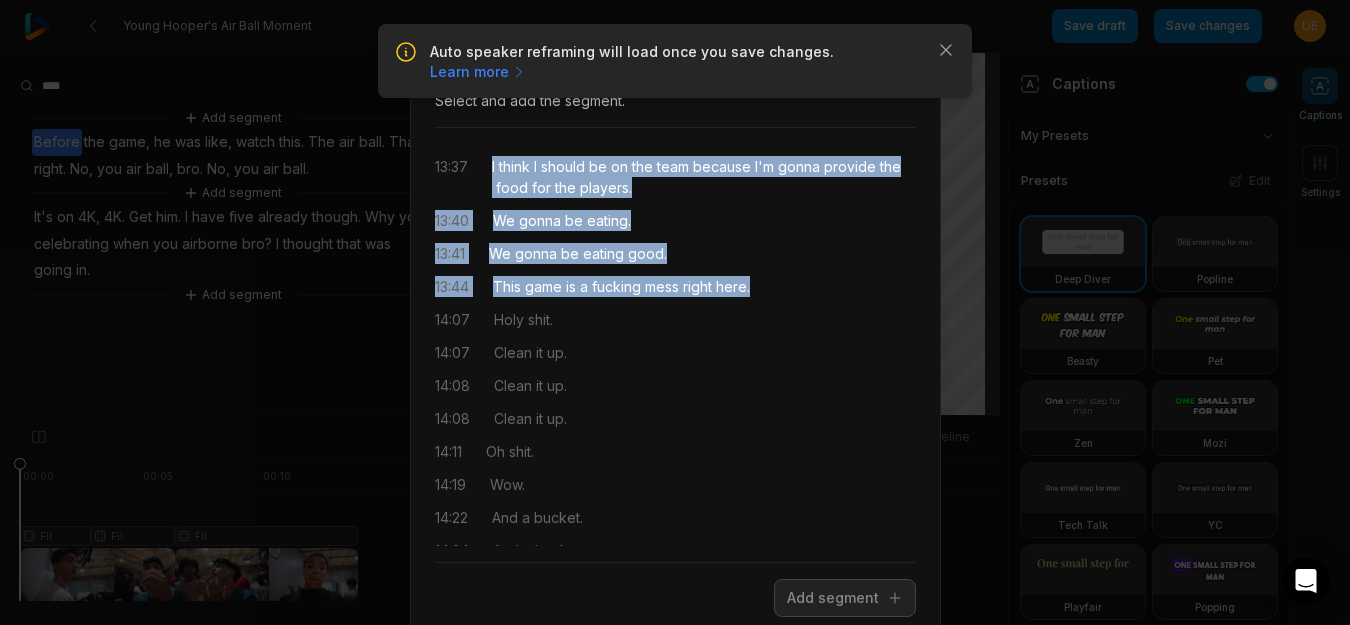 drag, startPoint x: 483, startPoint y: 161, endPoint x: 761, endPoint y: 287, distance: 305.22122 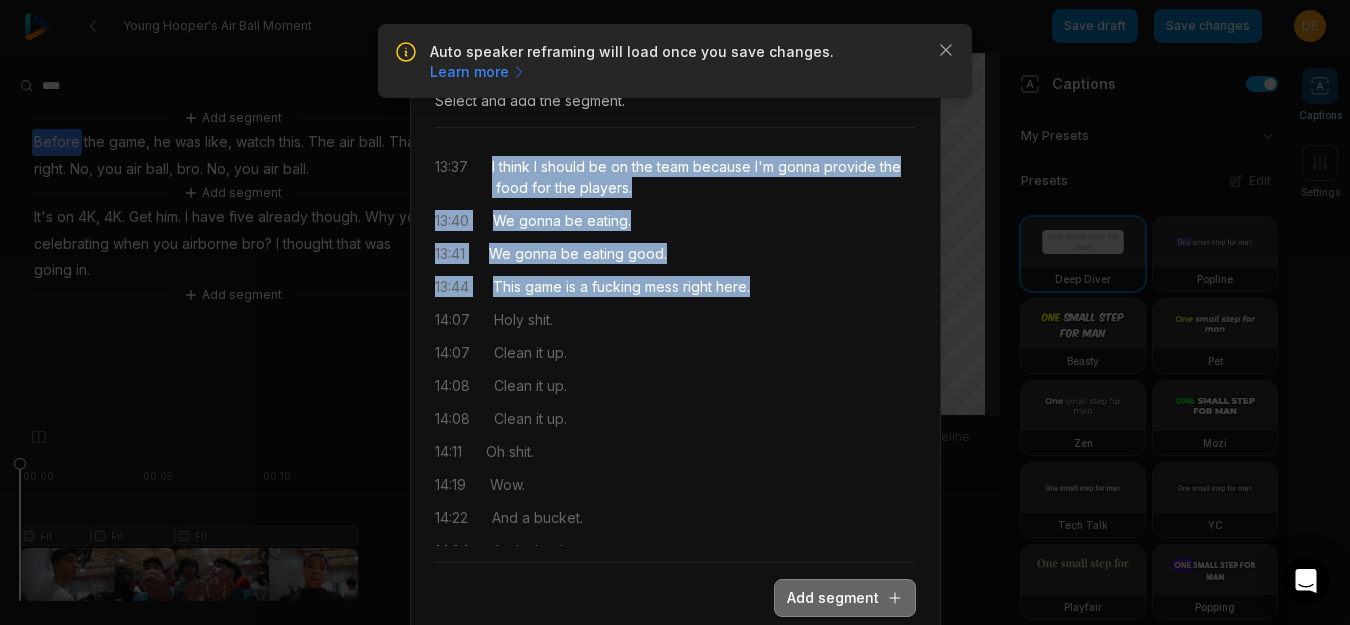 click on "Add segment" at bounding box center (845, 598) 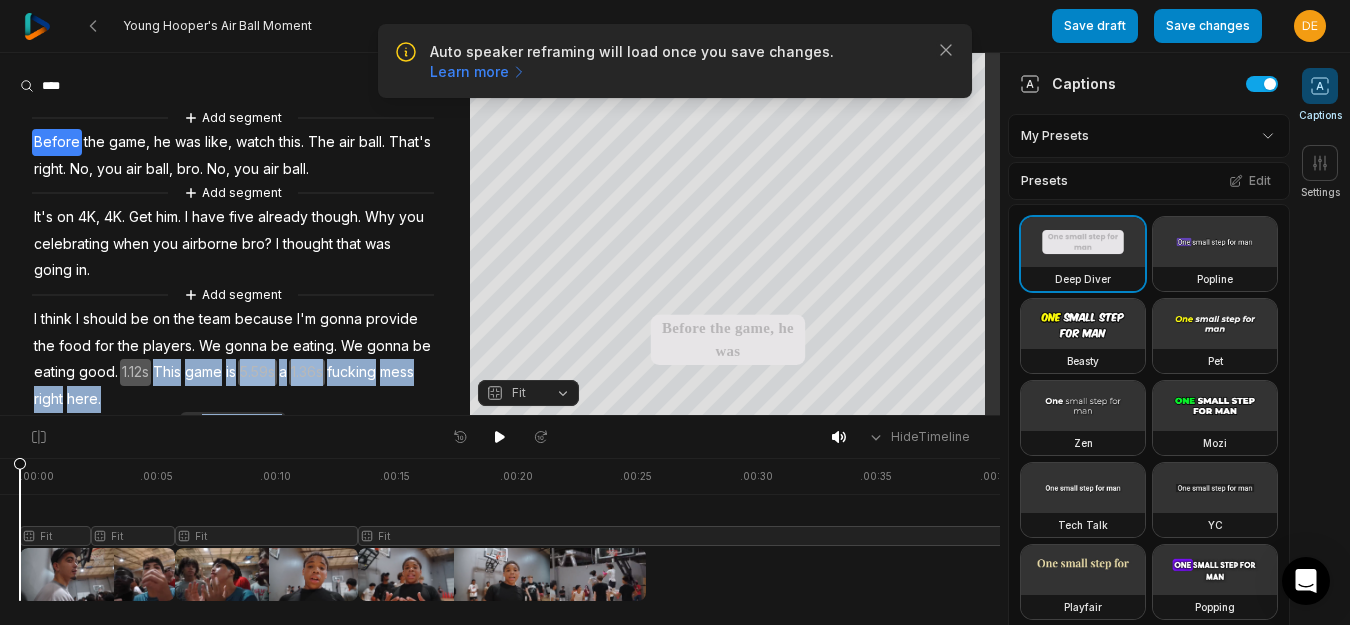 scroll, scrollTop: 37, scrollLeft: 0, axis: vertical 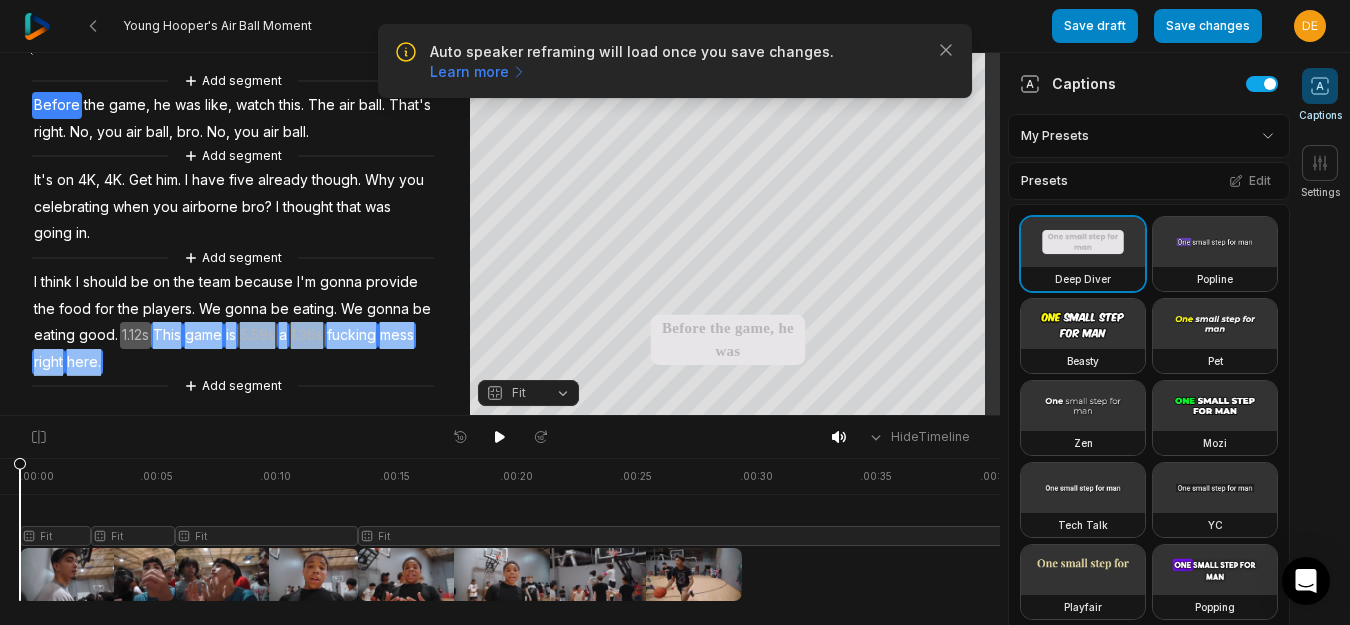 click on "Add segment Before the game, he was like, watch this. The air ball. That's right. No, you air ball, bro. No, you air ball.   Add segment It's on 4K, 4K. Get him. I have five already though. Why you celebrating when you airborne bro? I thought that was going in.   Add segment I think I should be on the team because I'm gonna provide the food for the players. We gonna be eating. We gonna be eating good. 1.12s This game is 5.59s a 1.36s fucking mess right here.   Add segment" at bounding box center [235, 233] 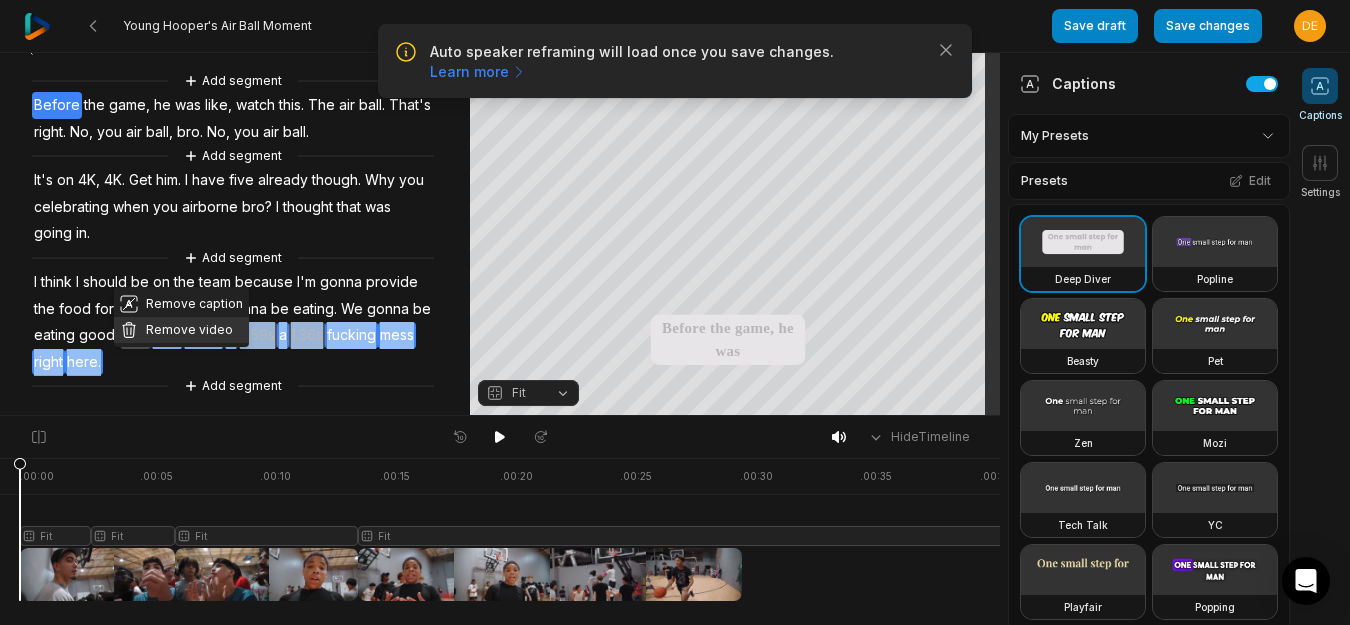 click on "Remove video" at bounding box center [181, 330] 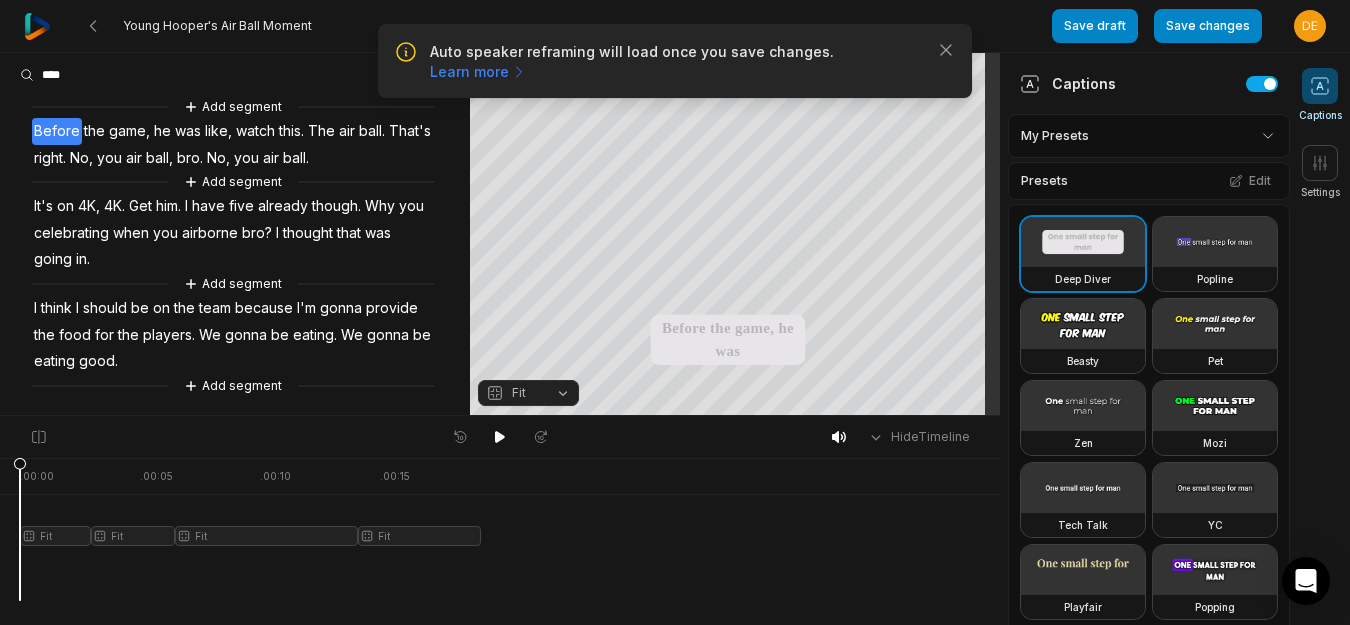 scroll, scrollTop: 11, scrollLeft: 0, axis: vertical 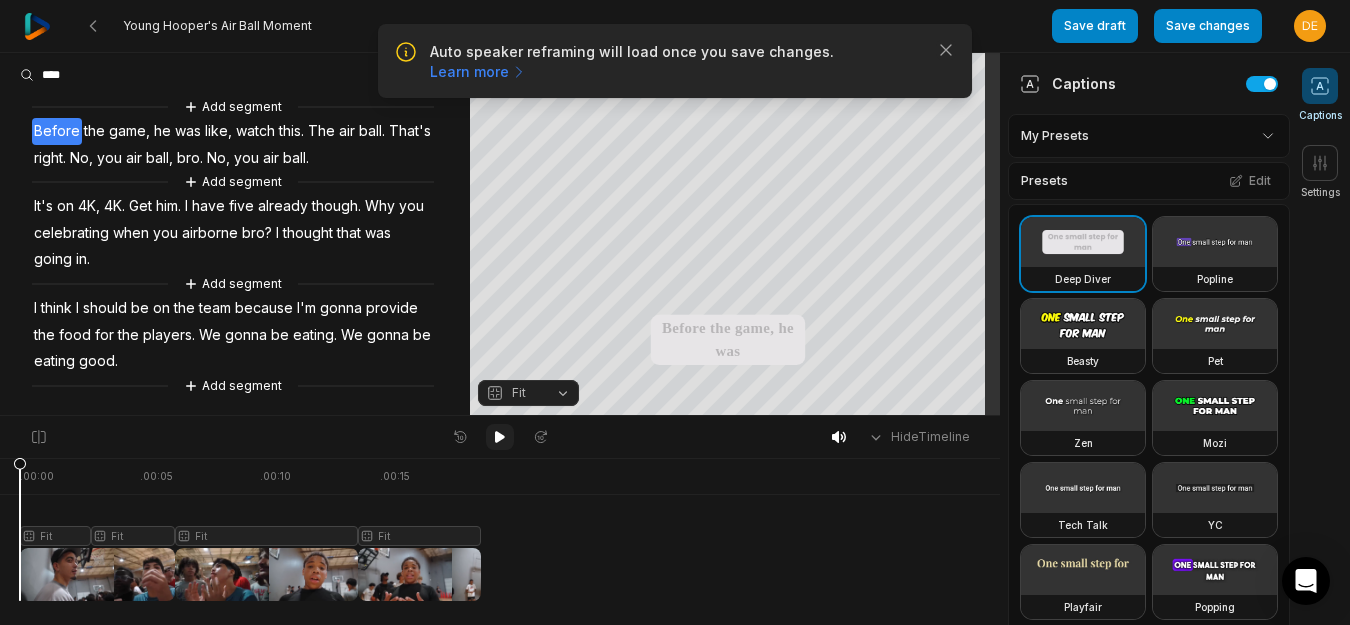 click 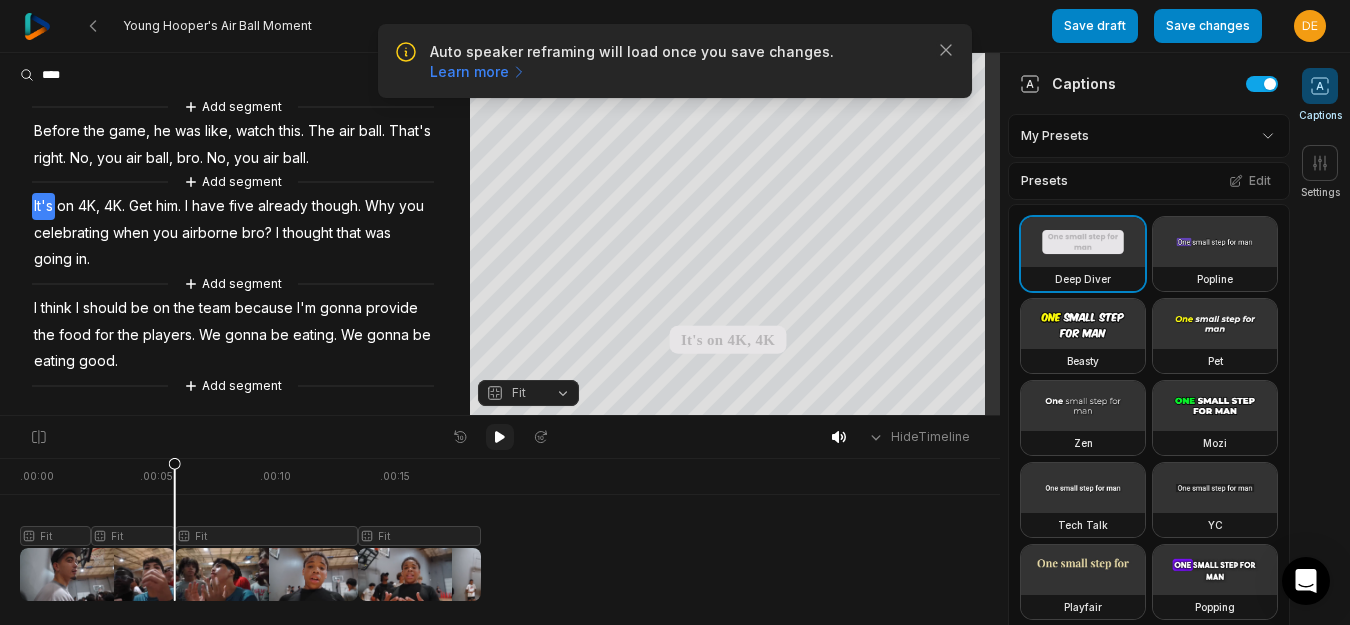 click 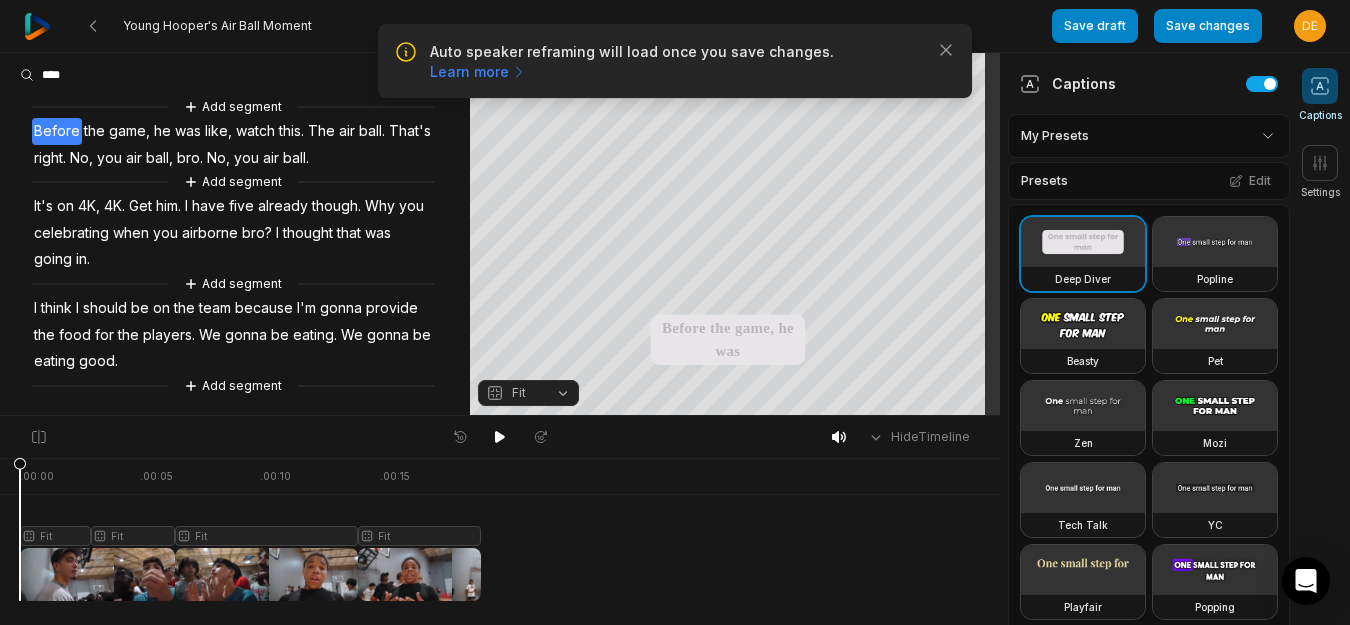 click on "Beasty" at bounding box center [1083, 361] 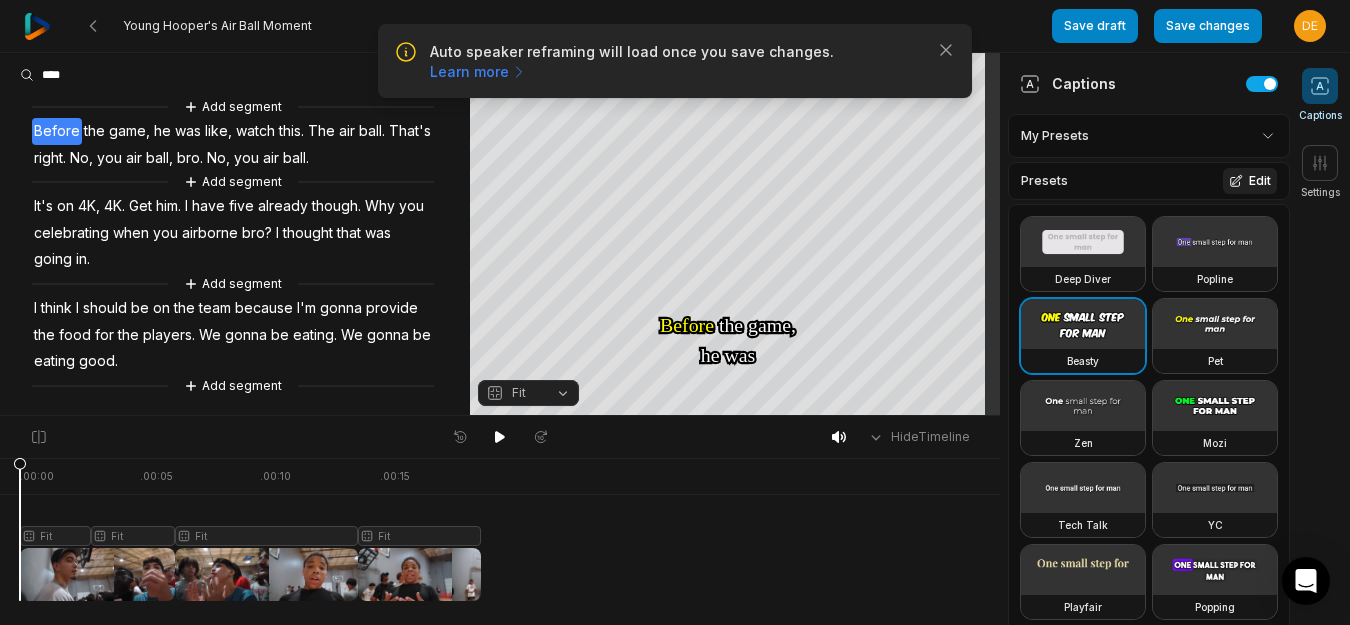 click on "Edit" at bounding box center [1250, 181] 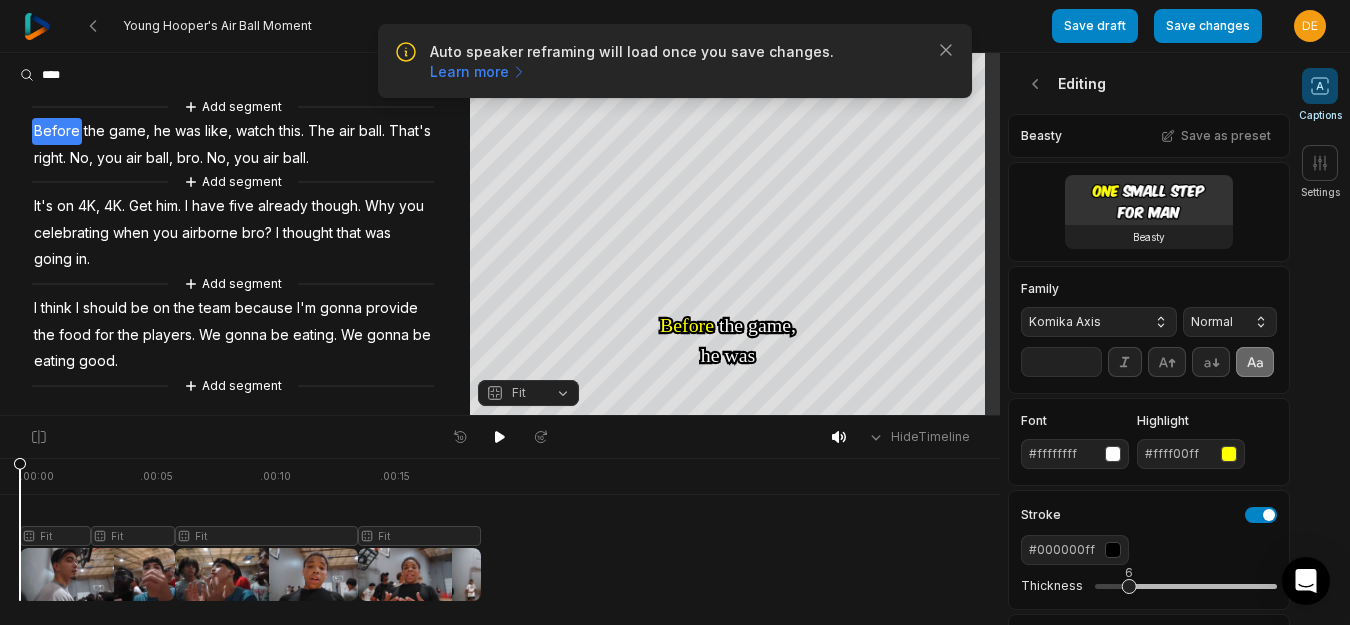 click on "Komika Axis" at bounding box center (1083, 322) 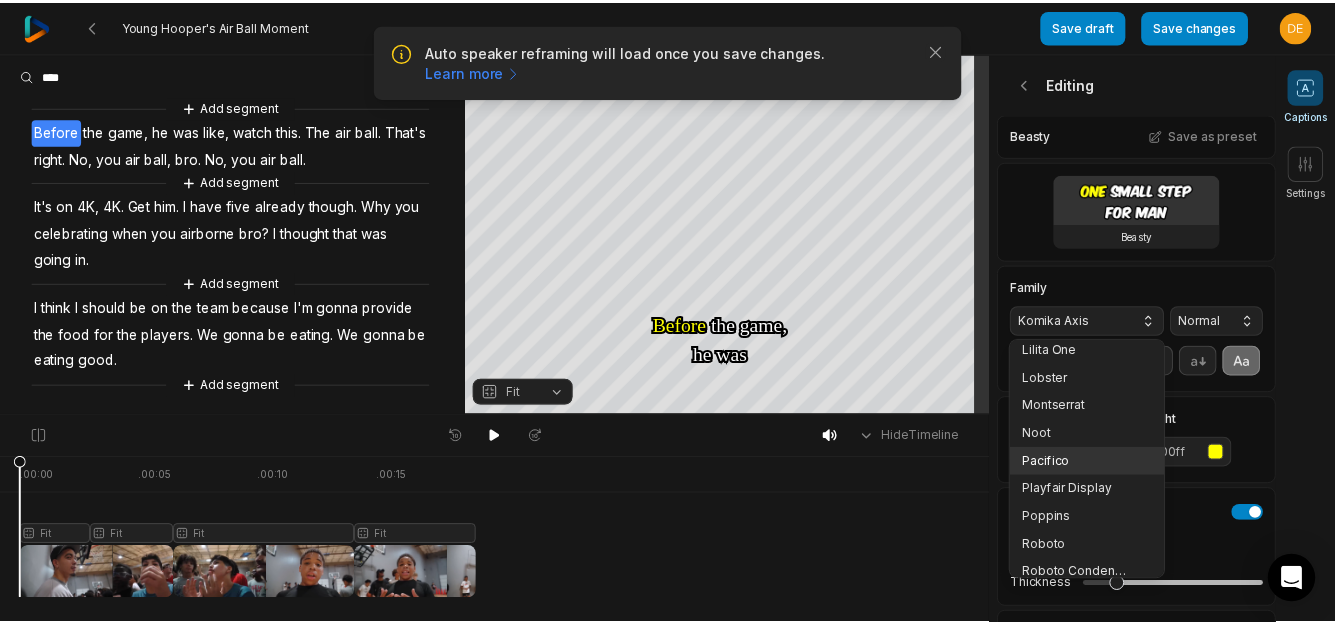 scroll, scrollTop: 262, scrollLeft: 0, axis: vertical 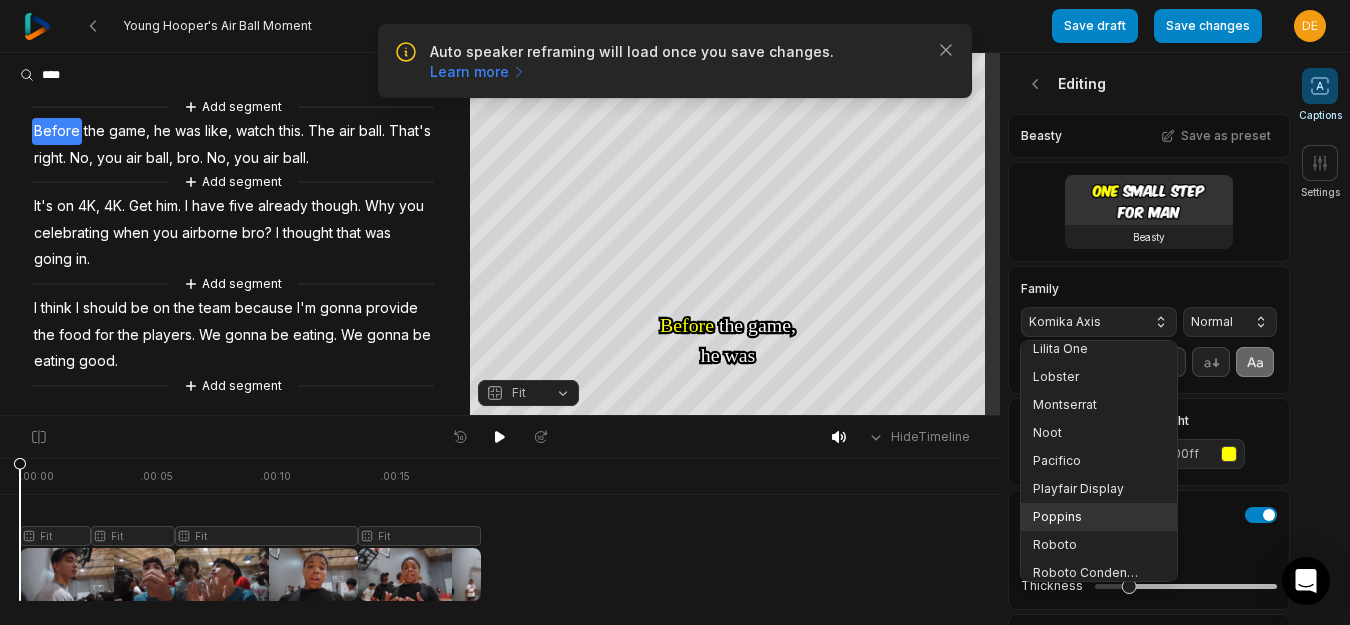 click on "Poppins" at bounding box center (1087, 517) 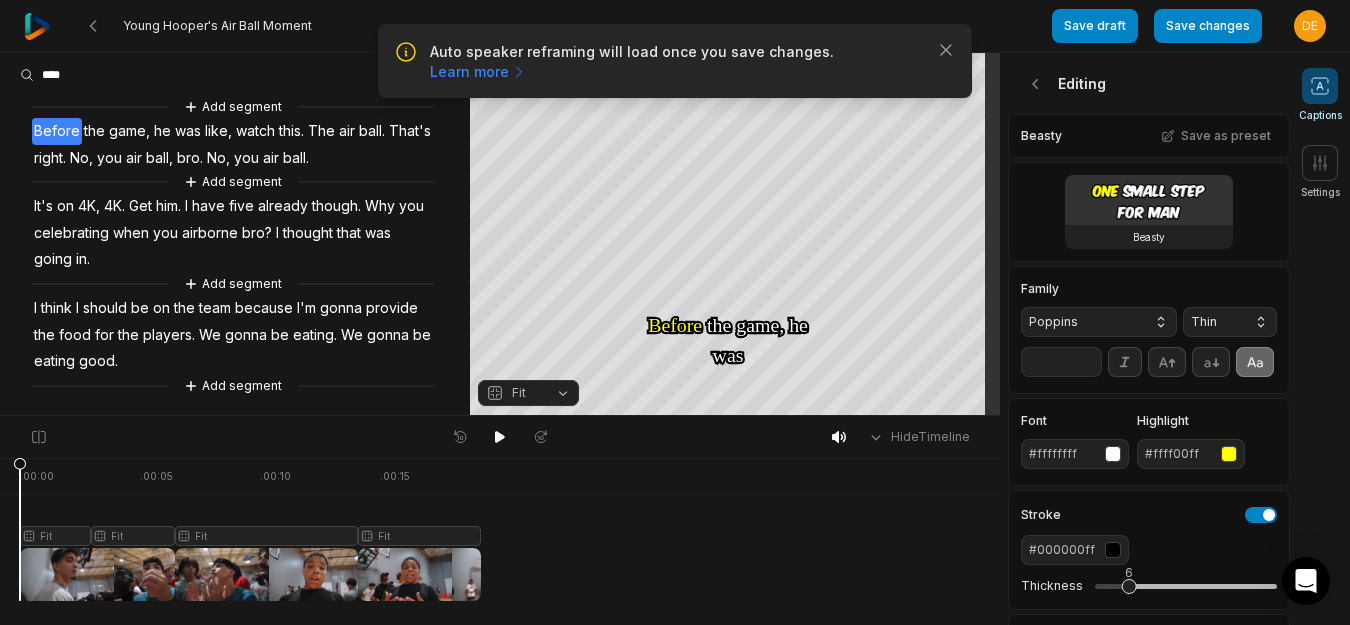 click on "Thin" at bounding box center [1230, 322] 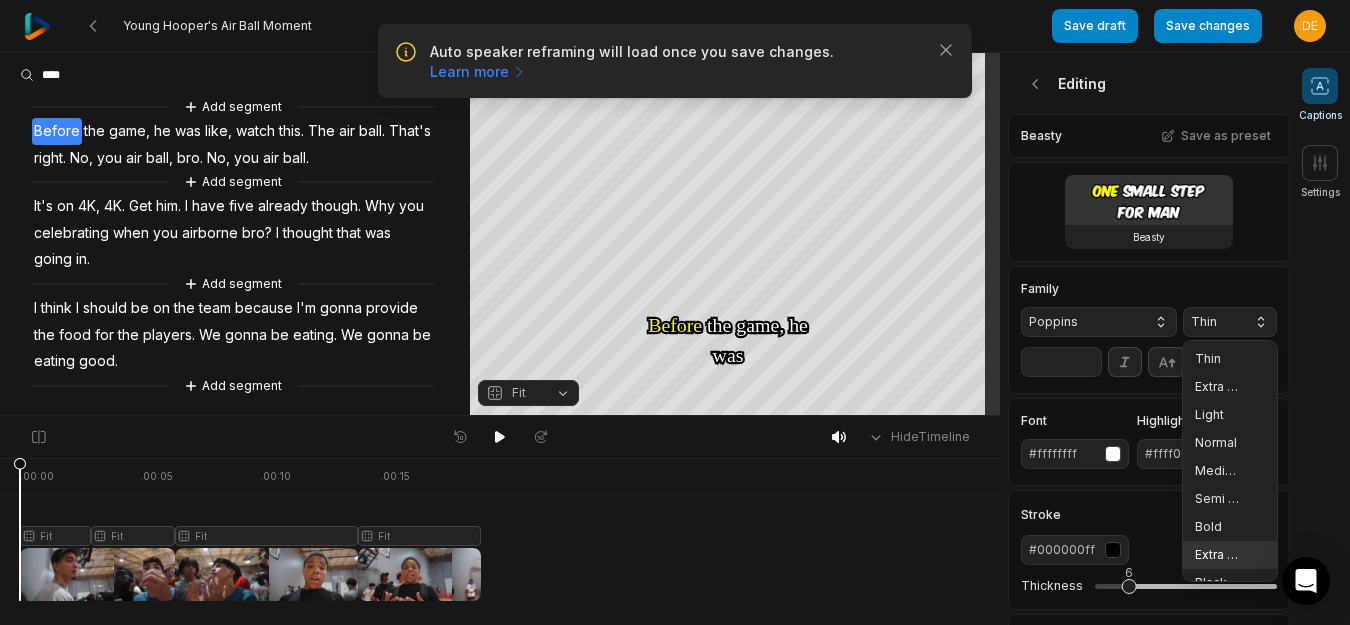 click on "Extra Bold" at bounding box center (1230, 555) 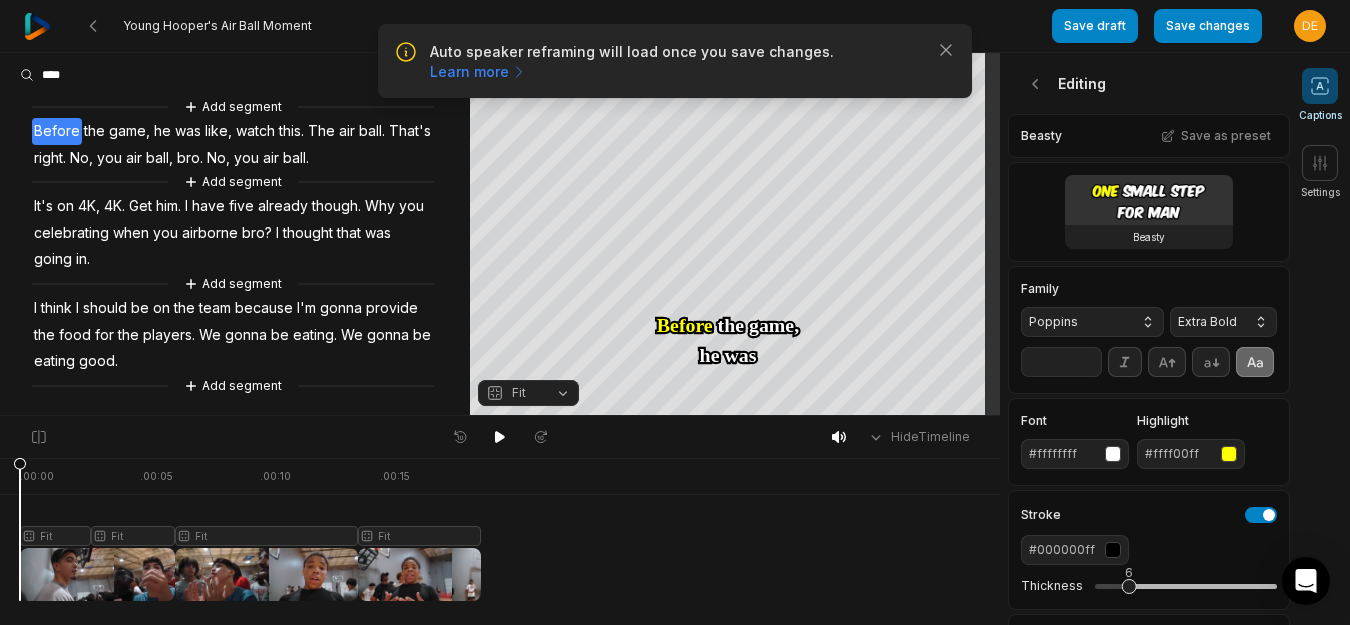 click on "**" at bounding box center (1061, 362) 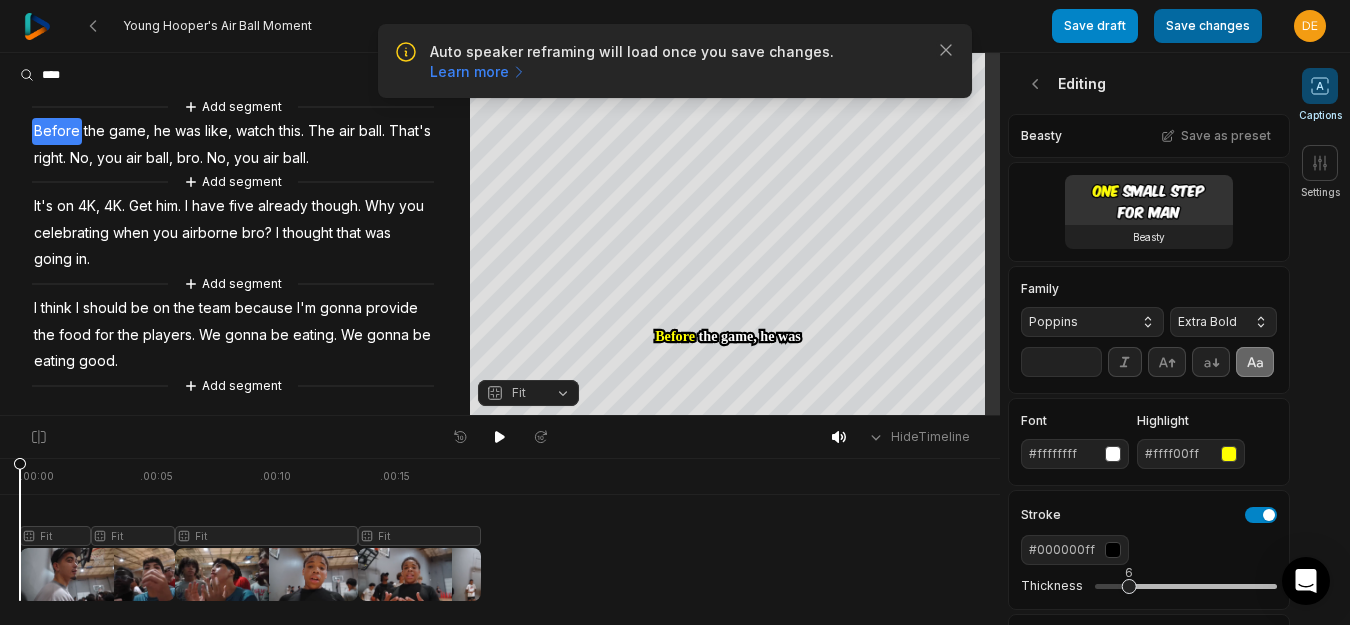 type on "**" 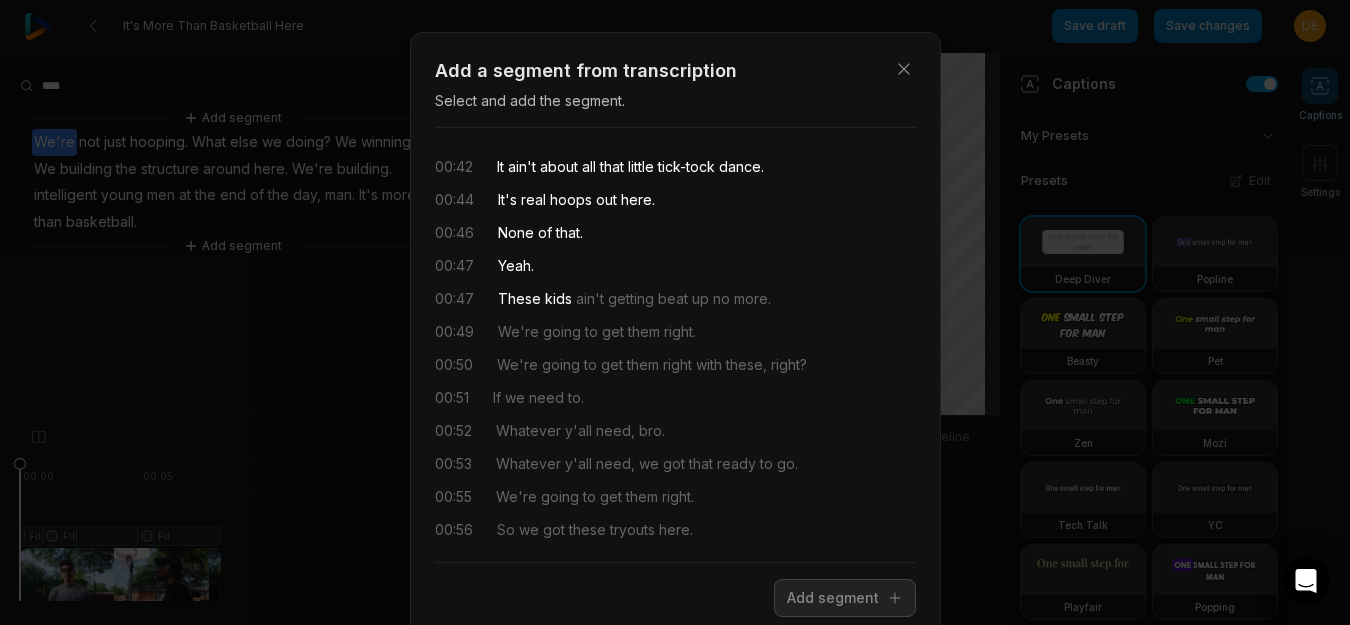 scroll, scrollTop: 0, scrollLeft: 0, axis: both 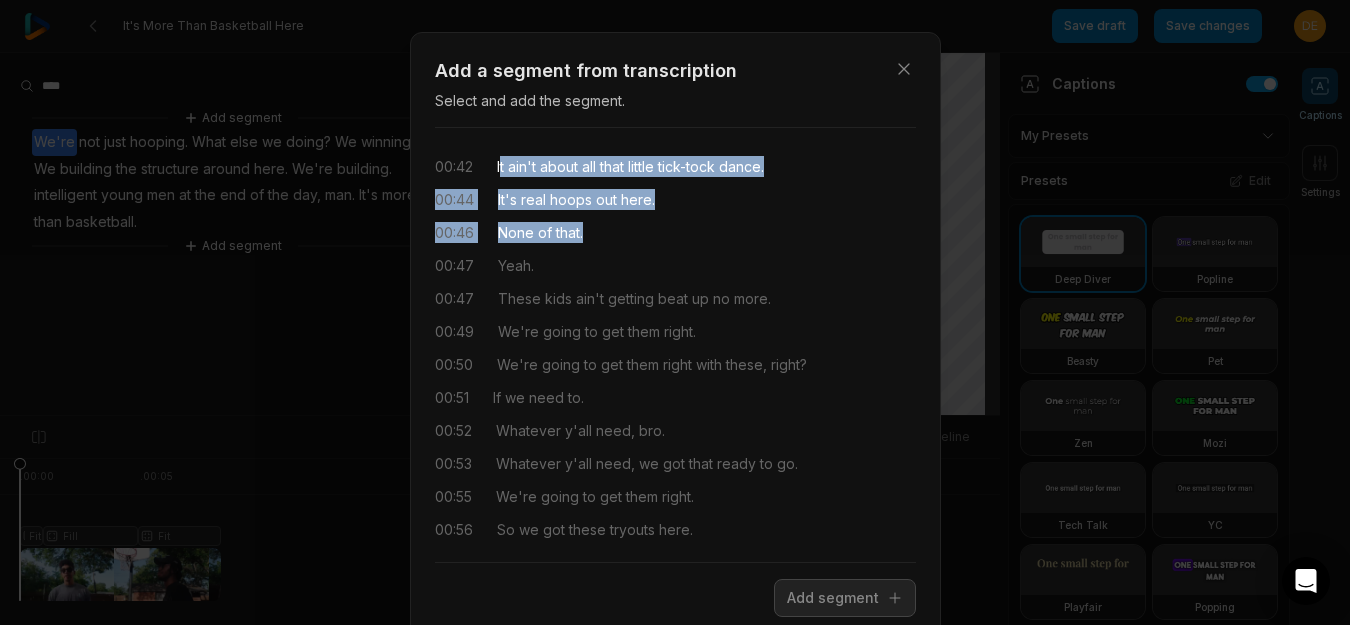 click on "00:42 It   ain't   about   all   that   little   tick-tock   dance. 00:44 It's   real   hoops   out   here. 00:46 None   of   that. 00:47 Yeah. 00:47 These   kids   ain't   getting   beat   up   no   more. 00:49 We're   going   to   get   them   right. 00:50 We're   going   to   get   them   right   with   these,   right? 00:51 If   we   need   to. 00:52 Whatever   y'all   need,   bro. 00:53 Whatever   y'all   need,   we   got   that   ready   to   go. 00:55 We're   going   to   get   them   right. 00:56 So   we   got   these   tryouts   here. 00:57 About   15   minutes. 00:58 We're   about   to   head   that   way. 00:59 Let's   build   this   team,   man. 01:00 Let's   do   it. 01:00 We're   about   to   see   what   [CITY]   Hoopers   are   looking   like. 01:02 My   hoop   experience,   [CITY]   Hoopers   are   way   better   than   [CITY]   Hoopers. 01:07 I   mean,   you   got   a   [CITY]   Hooper,   [CITY]" at bounding box center (675, 345) 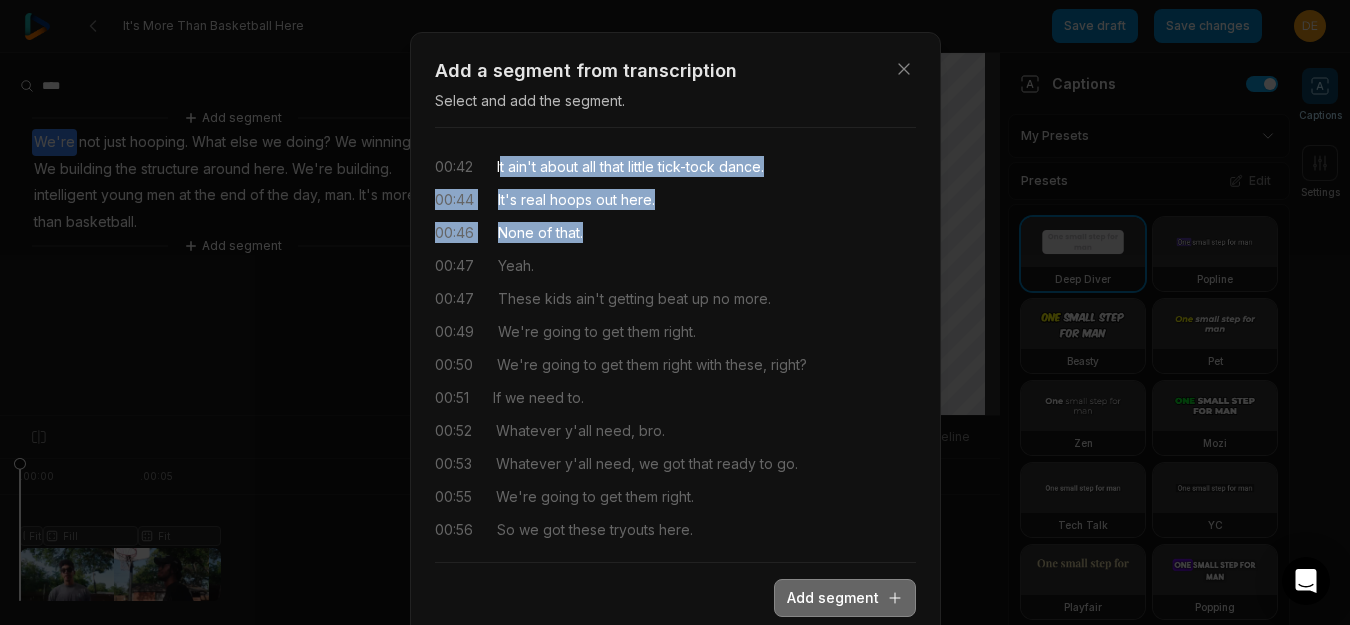 click on "Add segment" at bounding box center [845, 598] 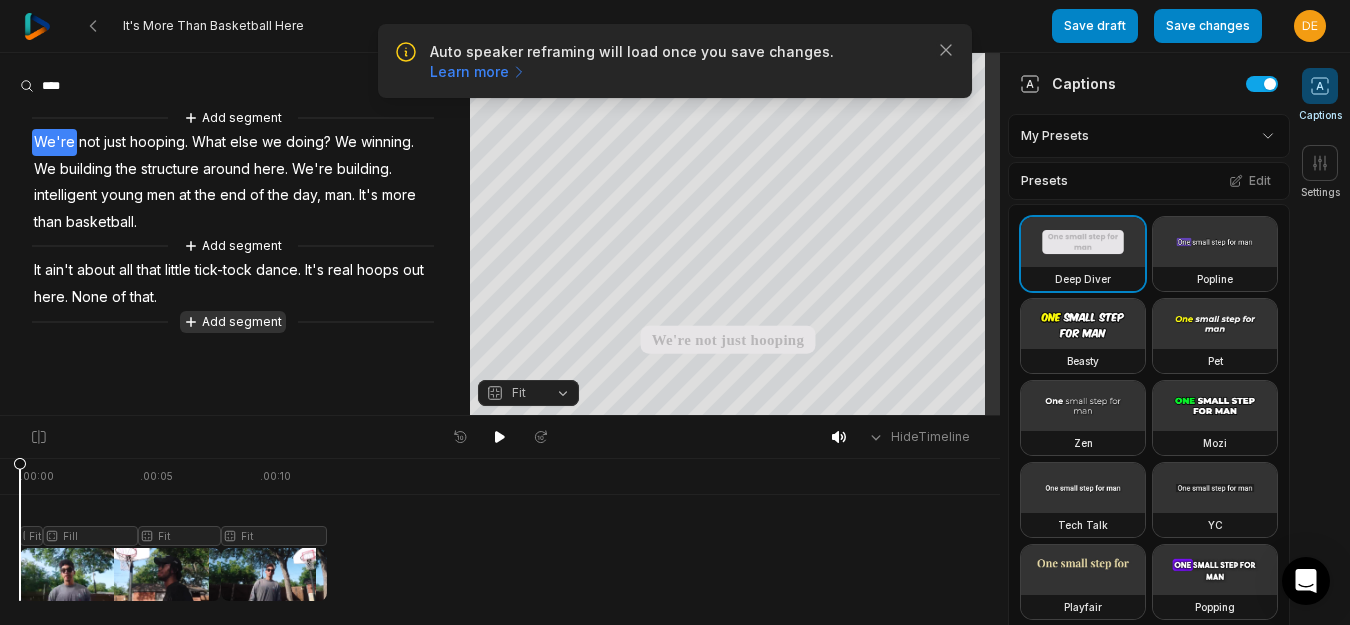 click on "Add segment" at bounding box center [233, 322] 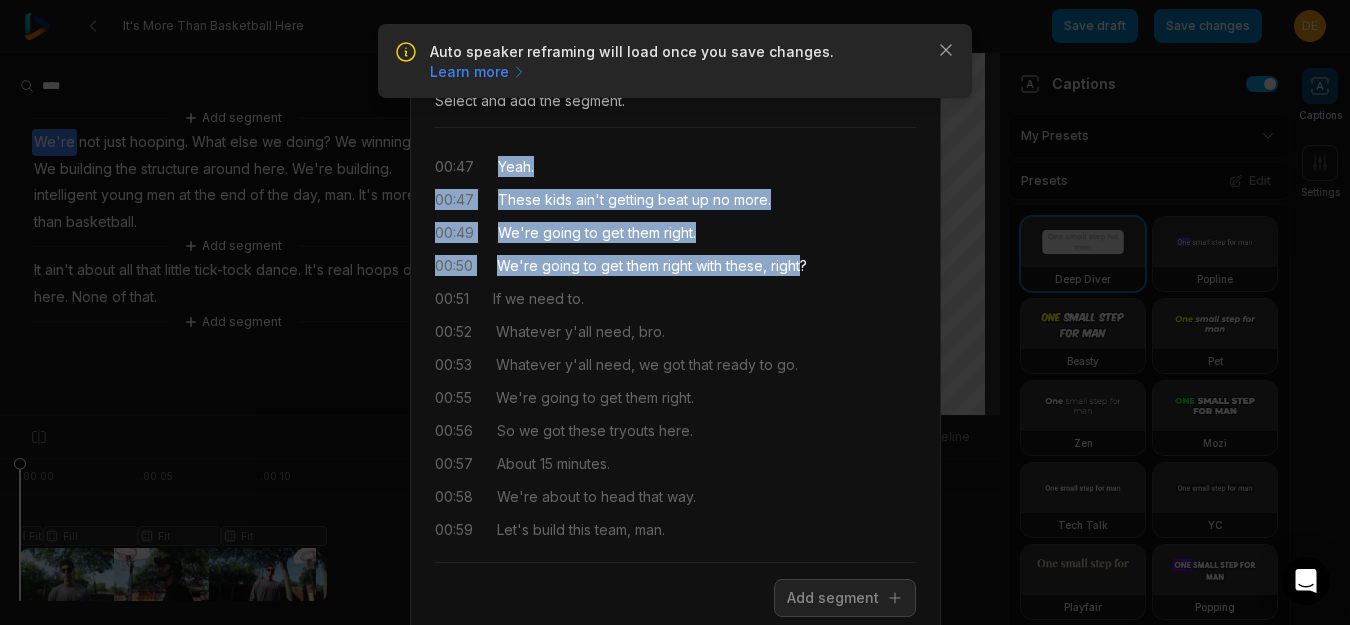 drag, startPoint x: 488, startPoint y: 160, endPoint x: 795, endPoint y: 258, distance: 322.26233 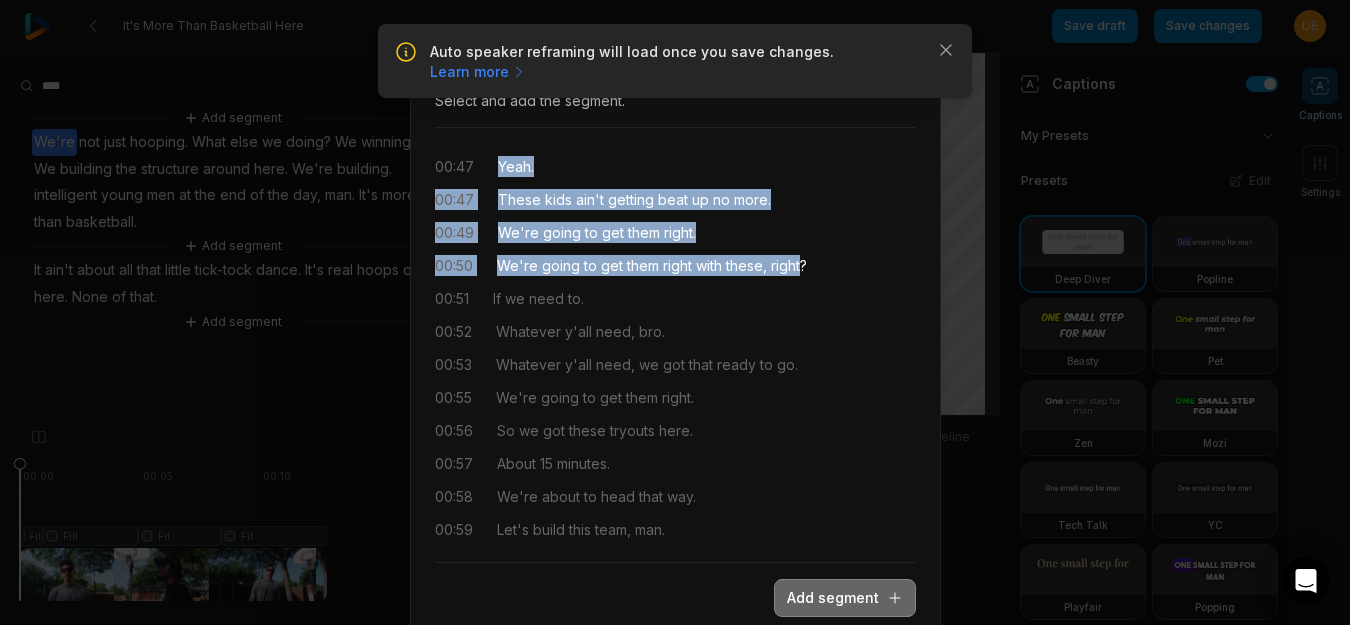 click on "Add segment" at bounding box center [845, 598] 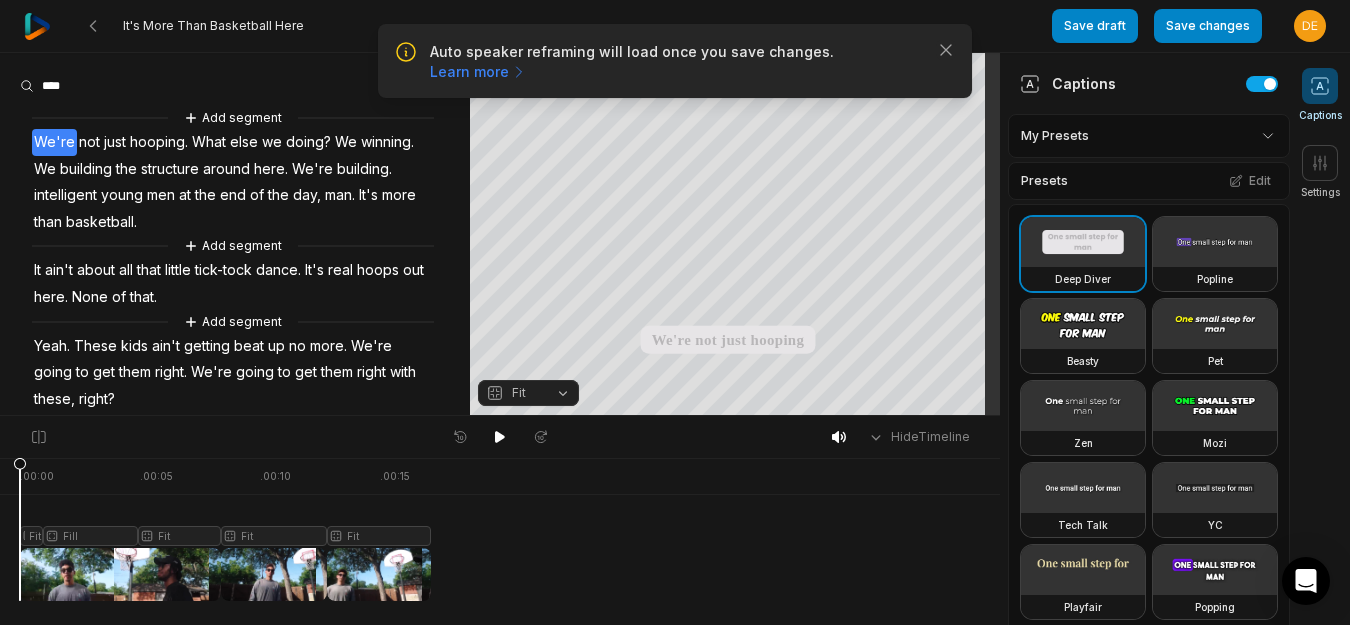 scroll, scrollTop: 37, scrollLeft: 0, axis: vertical 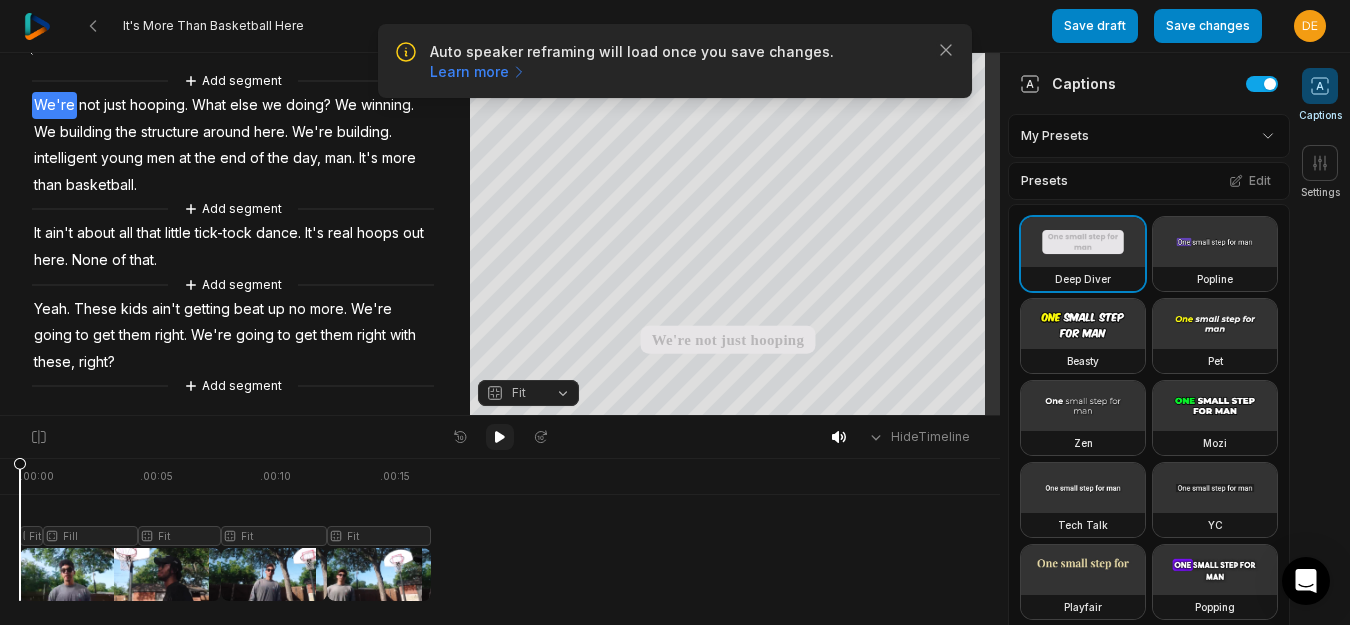 click 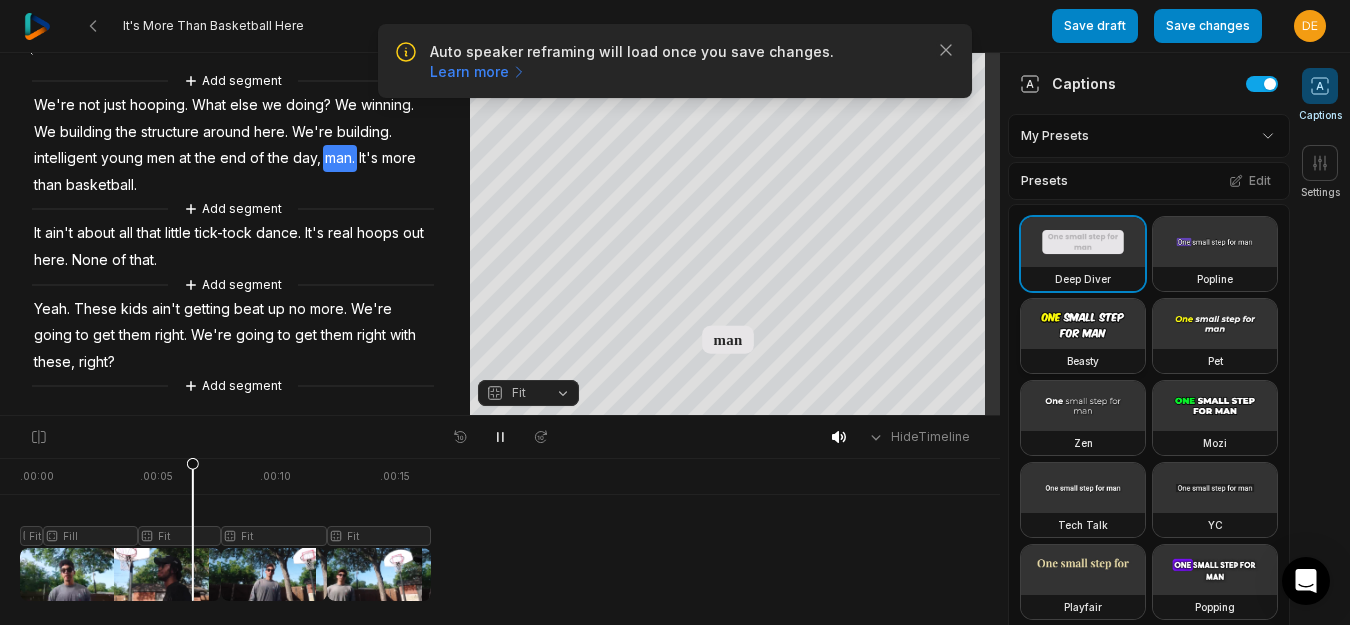 click at bounding box center (1083, 324) 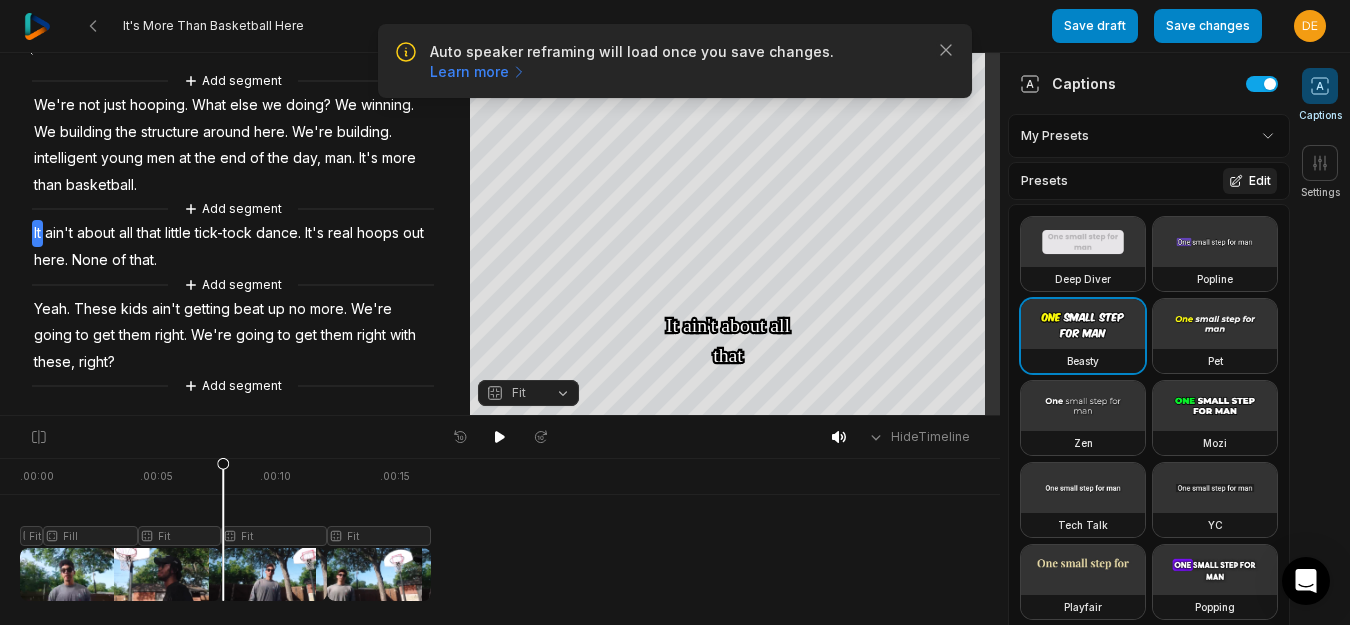 click 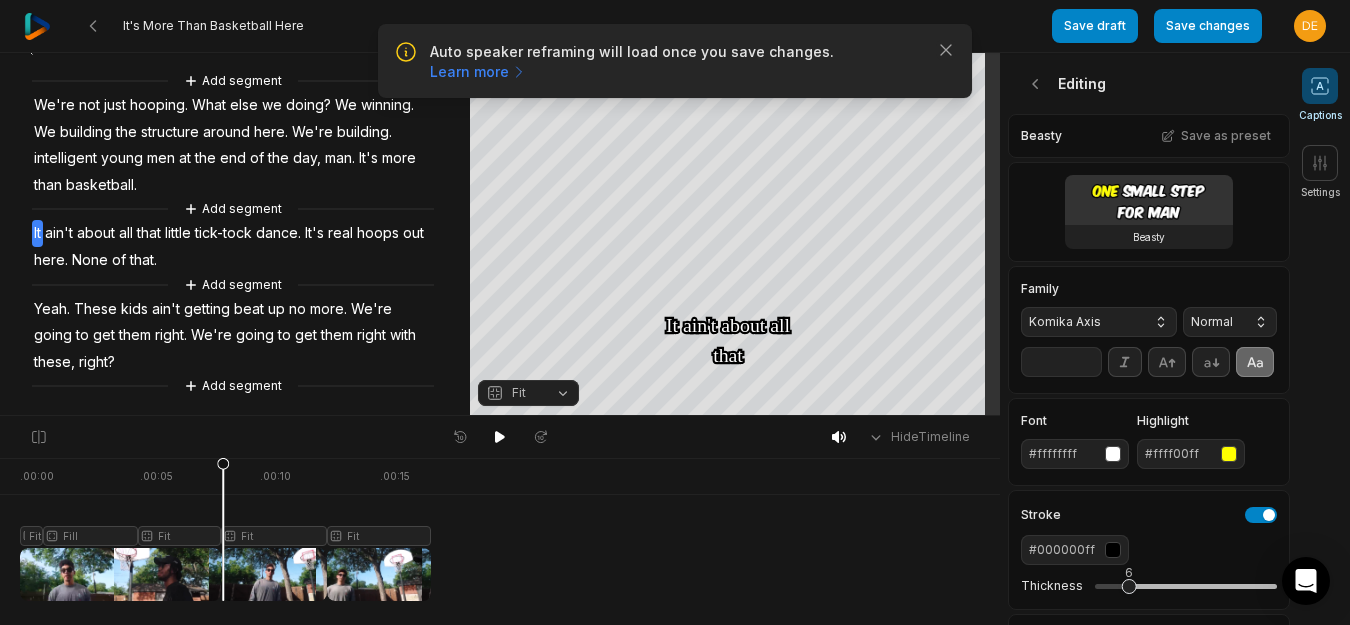 click on "Komika Axis" at bounding box center (1083, 322) 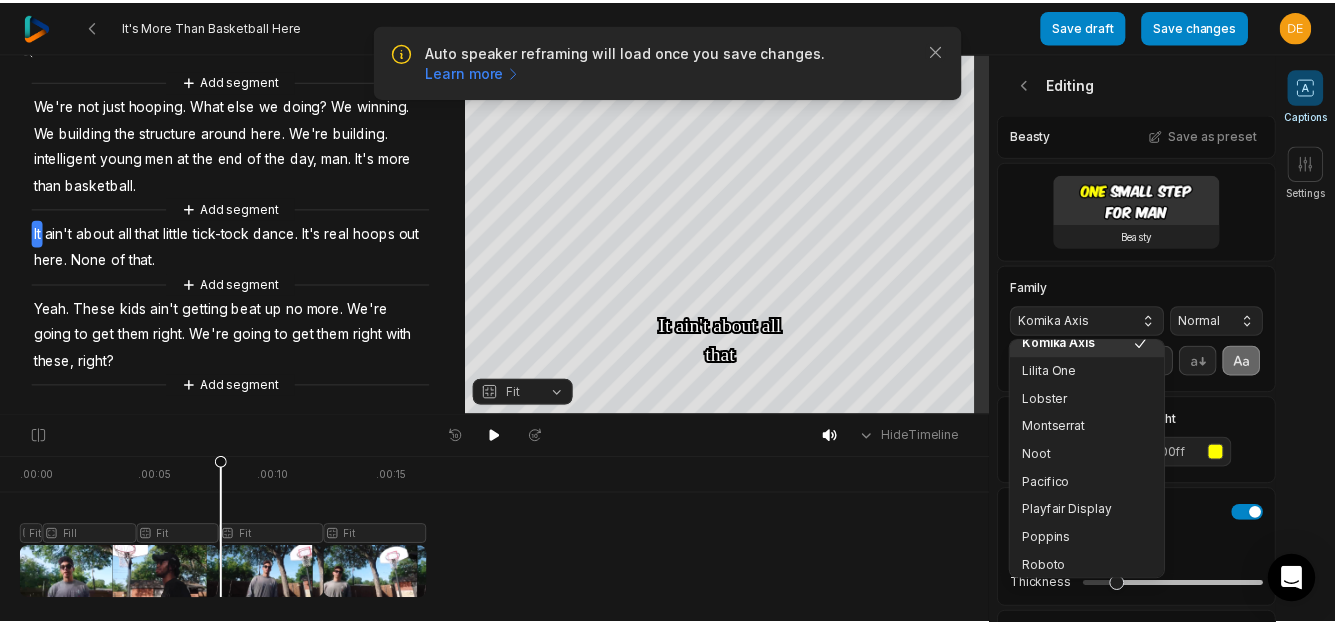 scroll, scrollTop: 245, scrollLeft: 0, axis: vertical 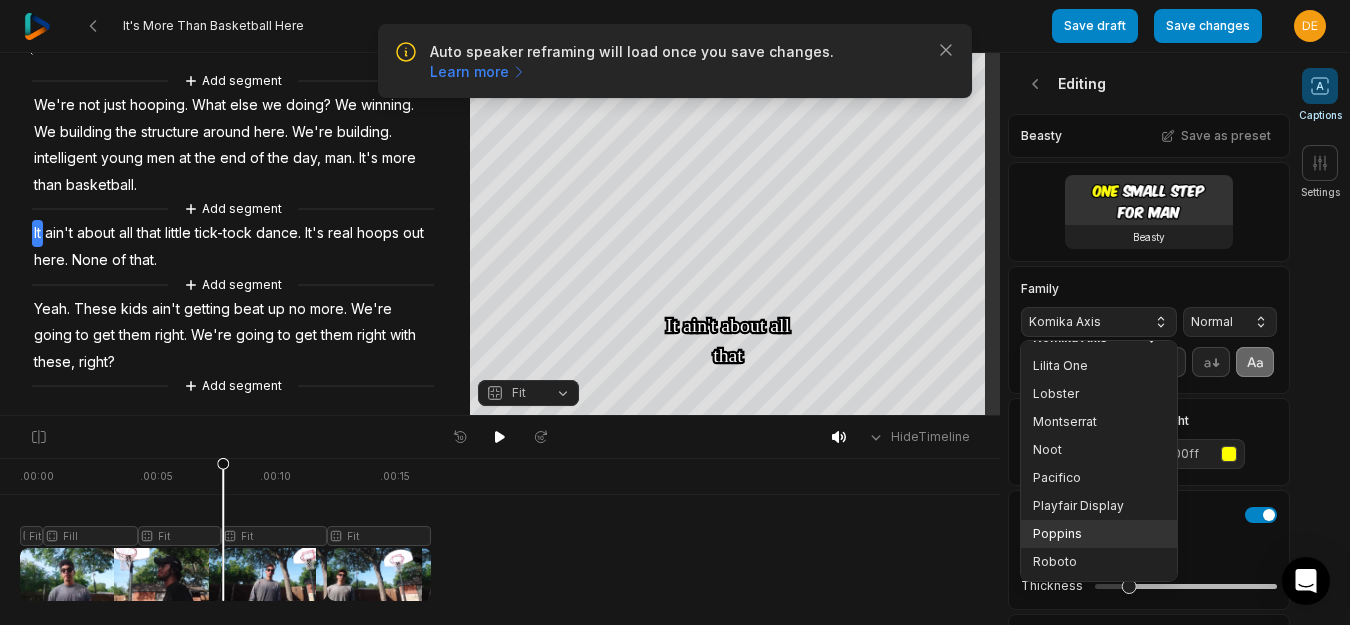 click on "Poppins" at bounding box center [1087, 534] 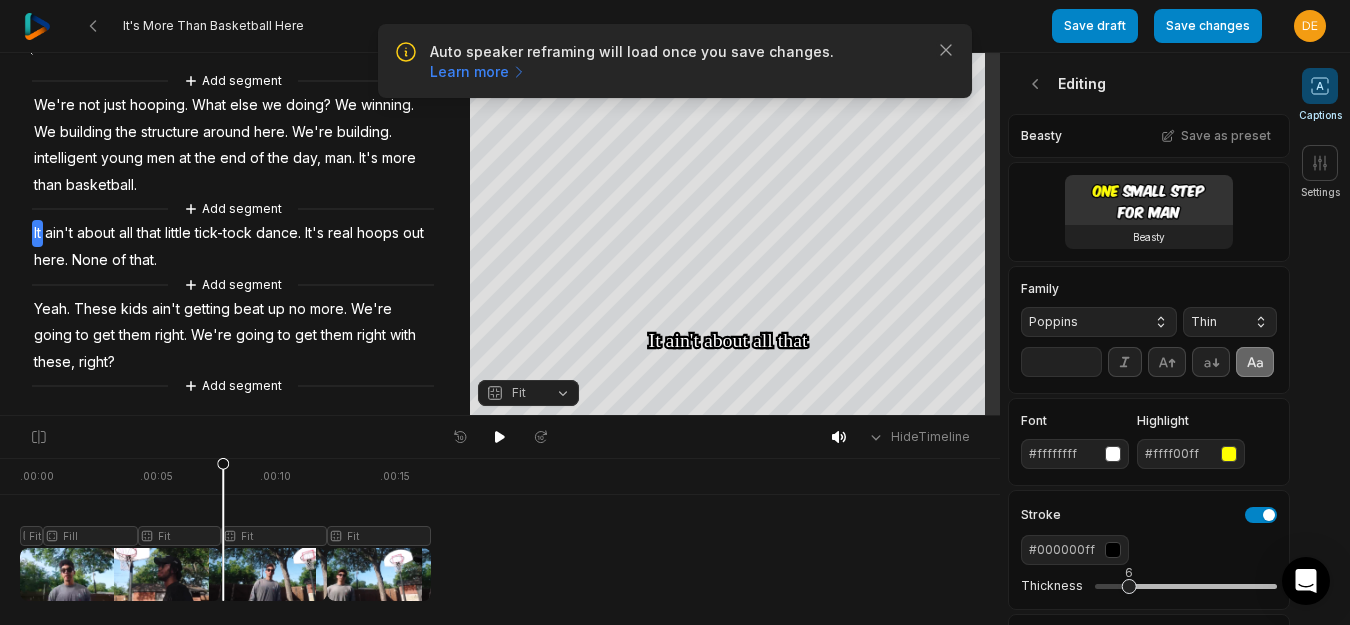 click on "Thin" at bounding box center [1214, 322] 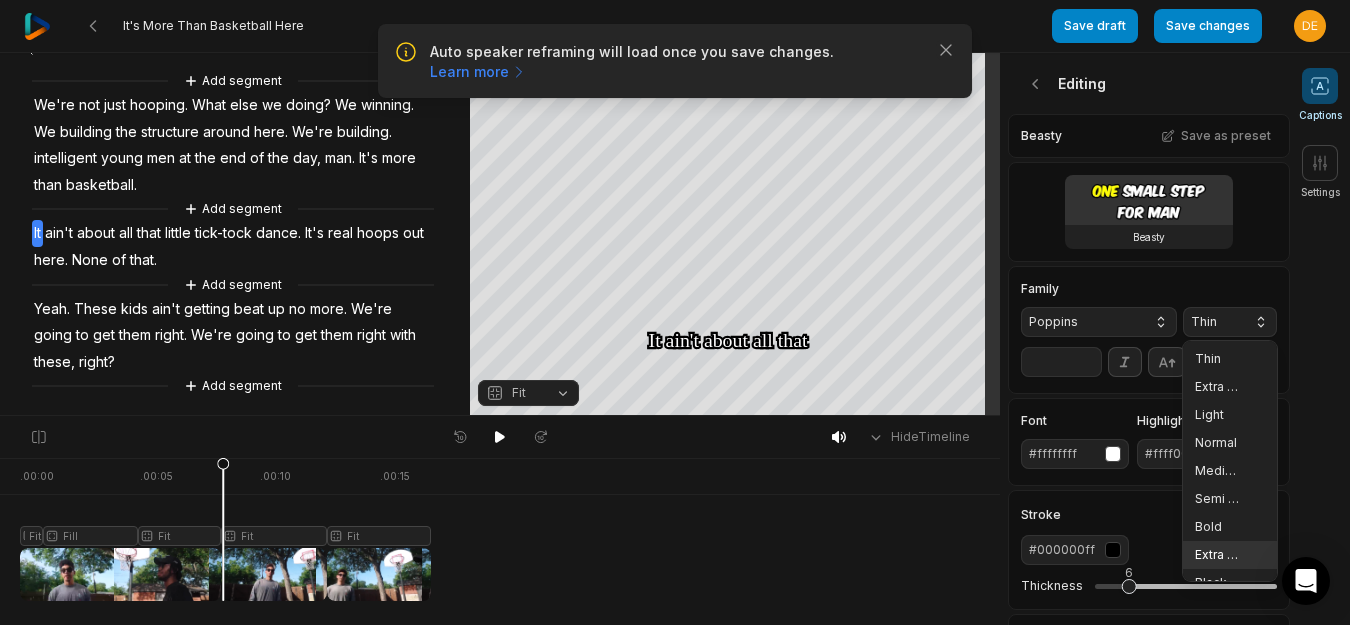 click on "Extra Bold" at bounding box center [1230, 555] 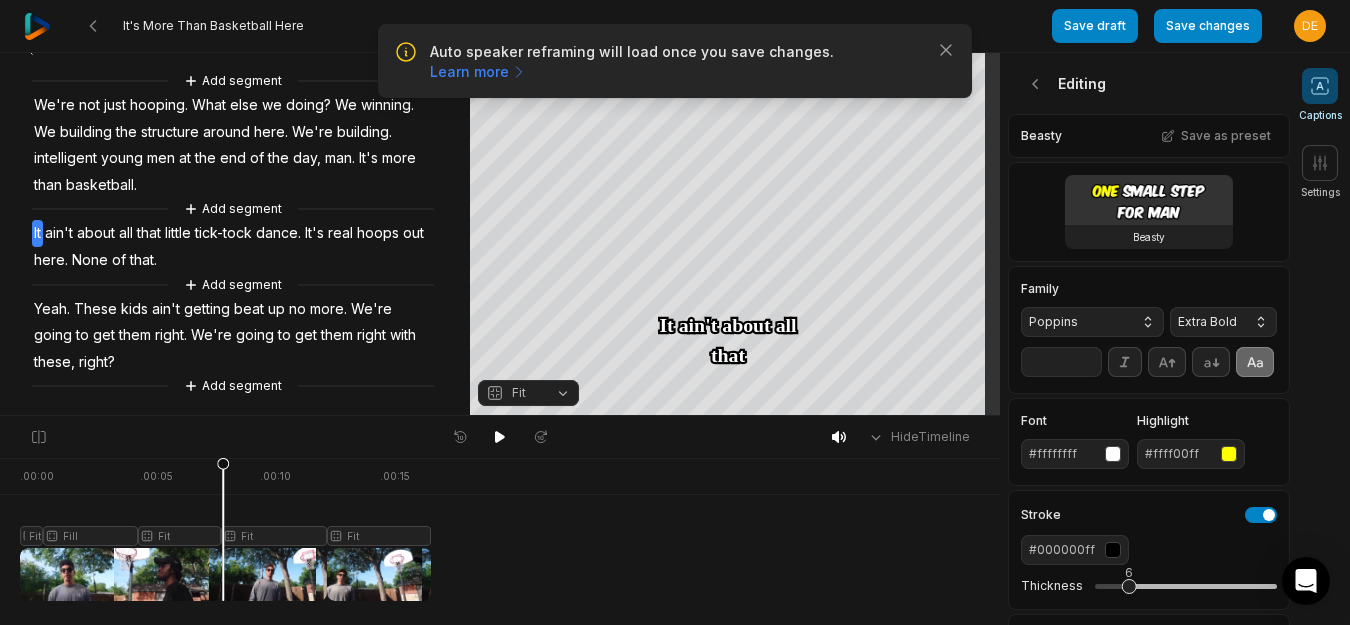 click on "**" at bounding box center (1061, 362) 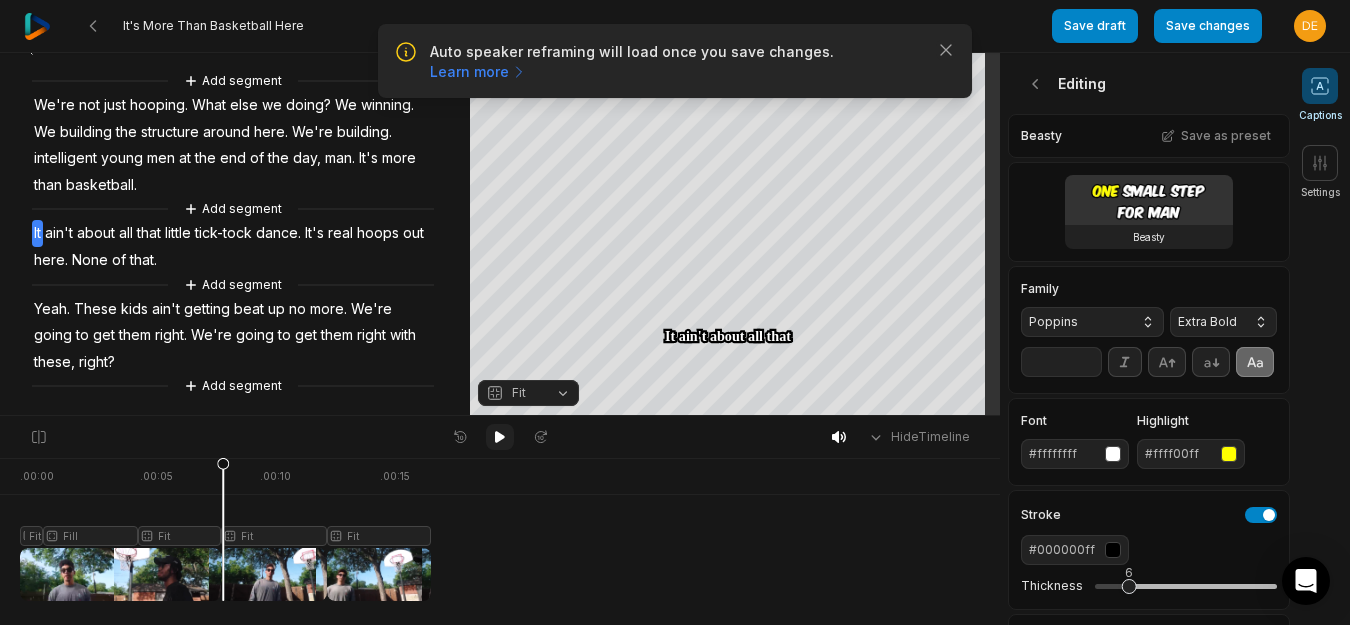 type on "**" 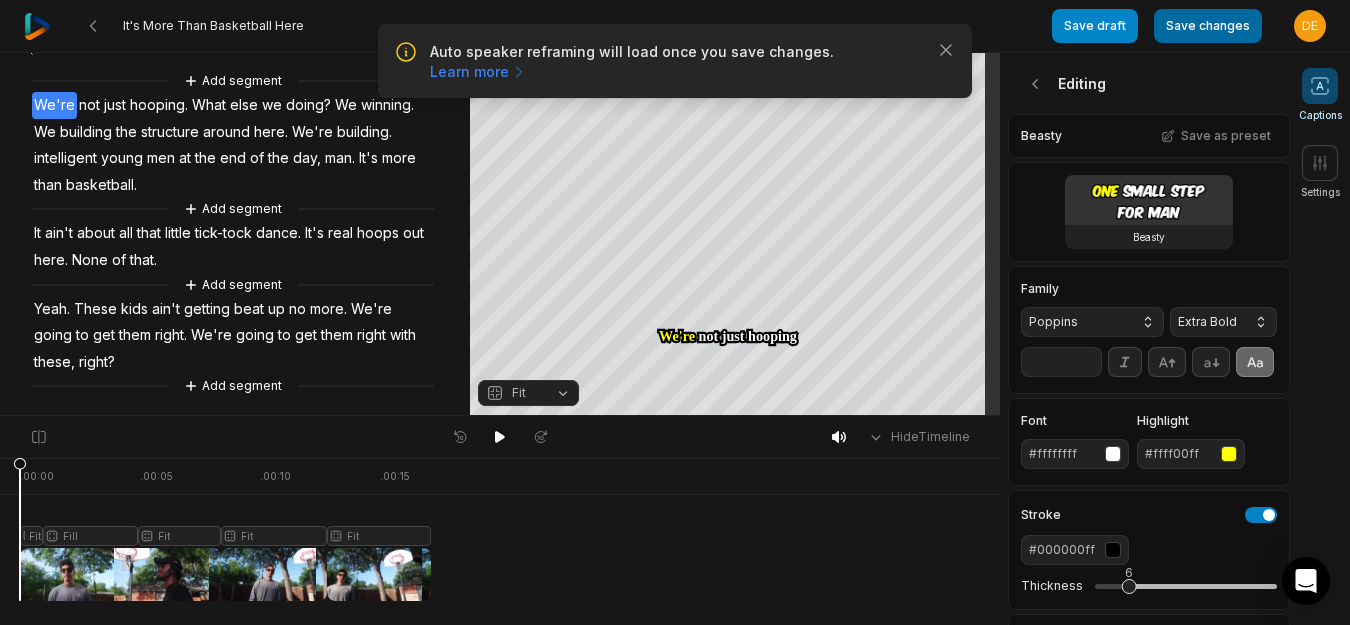 click on "Save changes" at bounding box center (1208, 26) 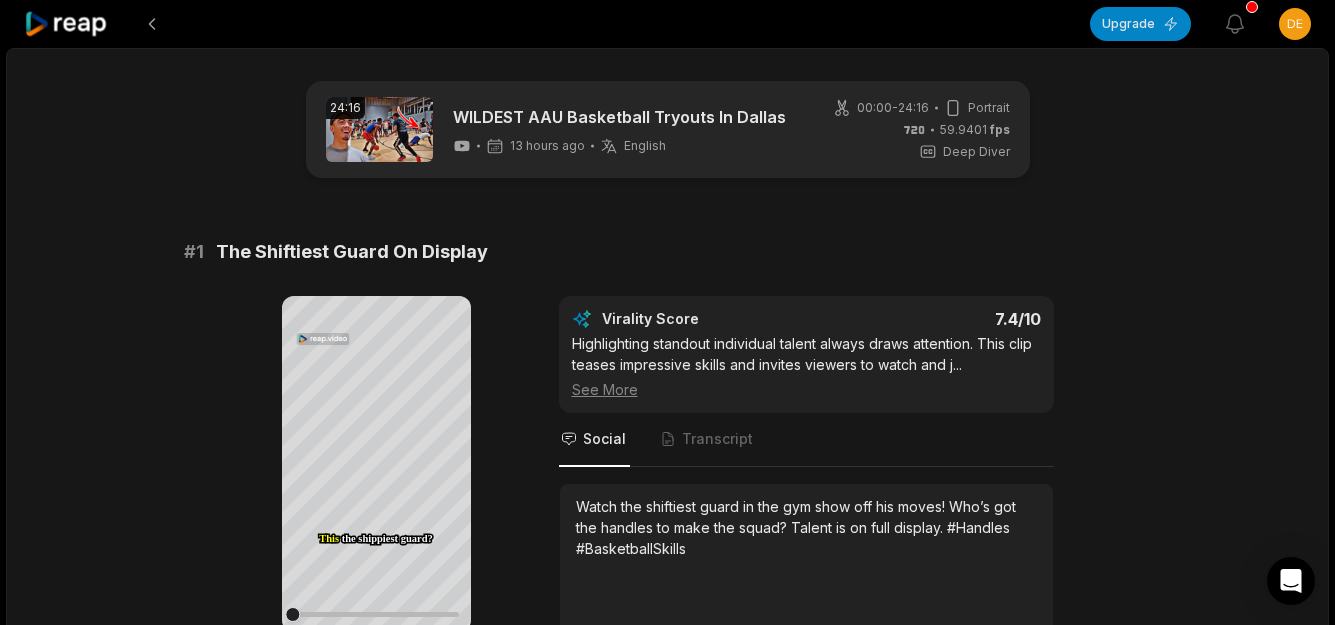 scroll, scrollTop: 0, scrollLeft: 0, axis: both 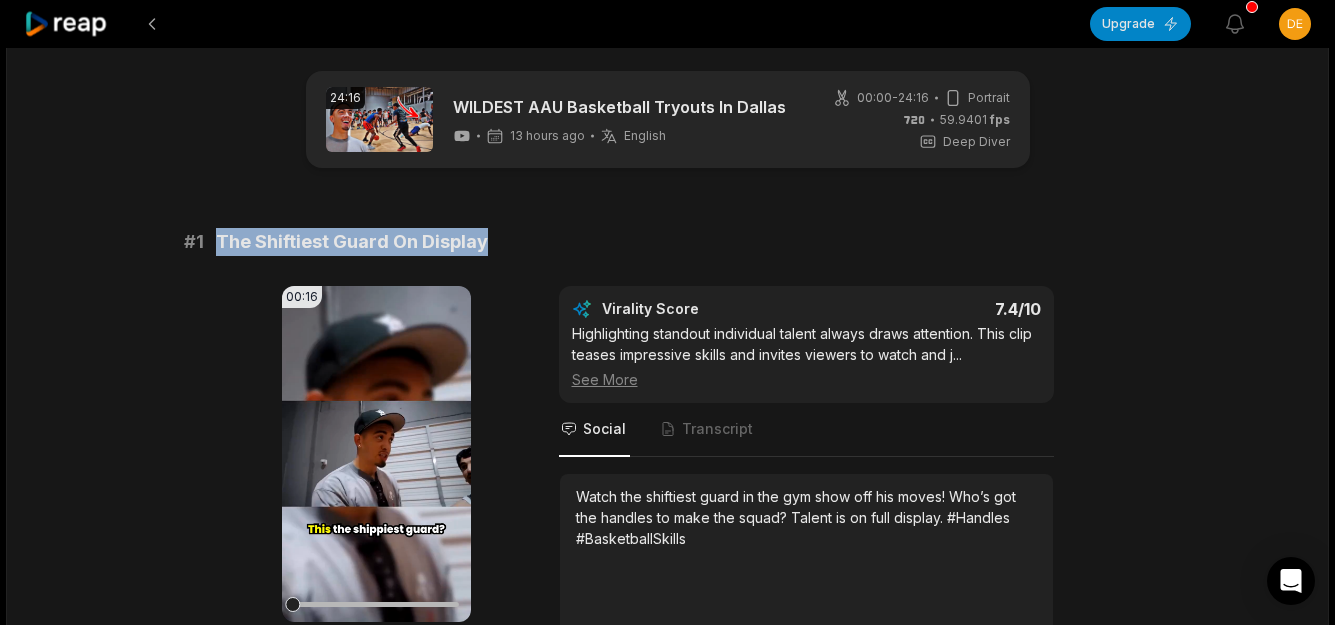 drag, startPoint x: 513, startPoint y: 226, endPoint x: 215, endPoint y: 242, distance: 298.42923 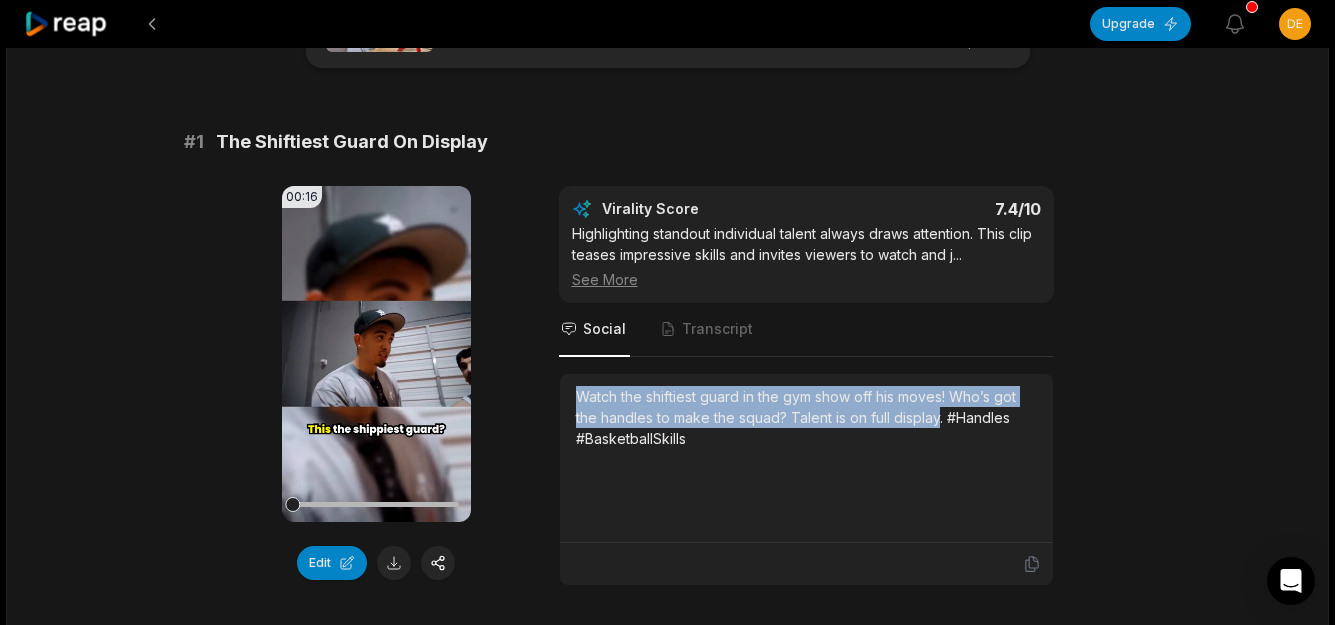 drag, startPoint x: 941, startPoint y: 418, endPoint x: 548, endPoint y: 388, distance: 394.14337 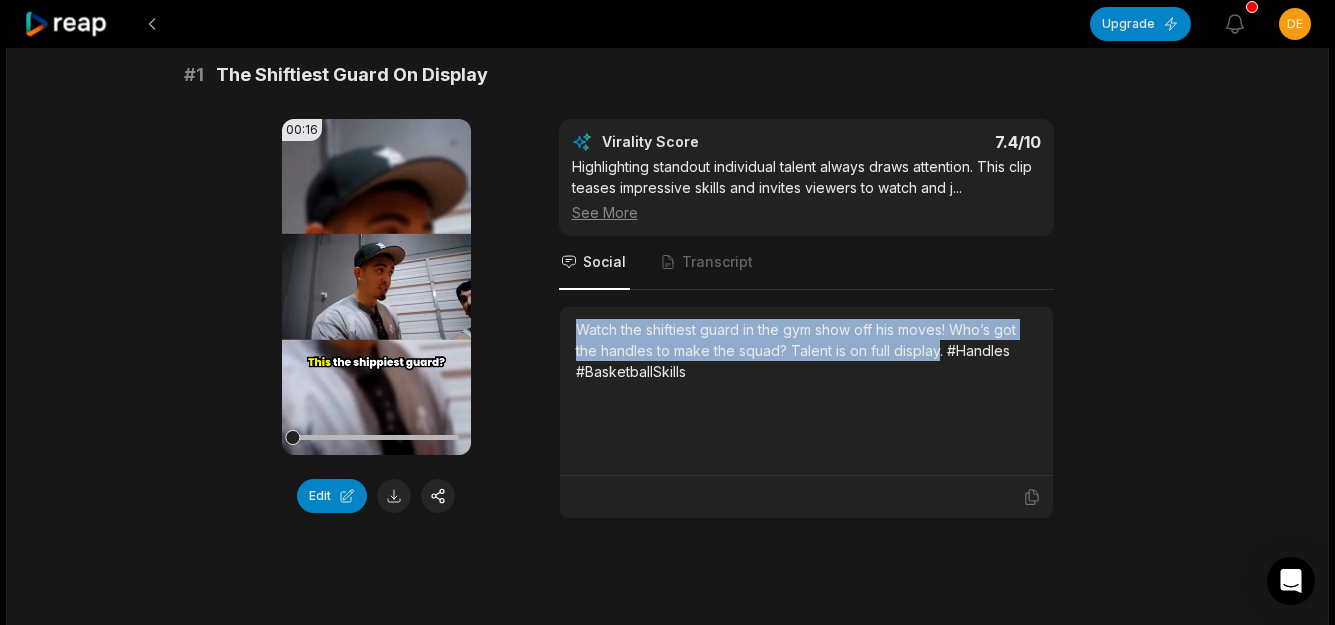 scroll, scrollTop: 210, scrollLeft: 0, axis: vertical 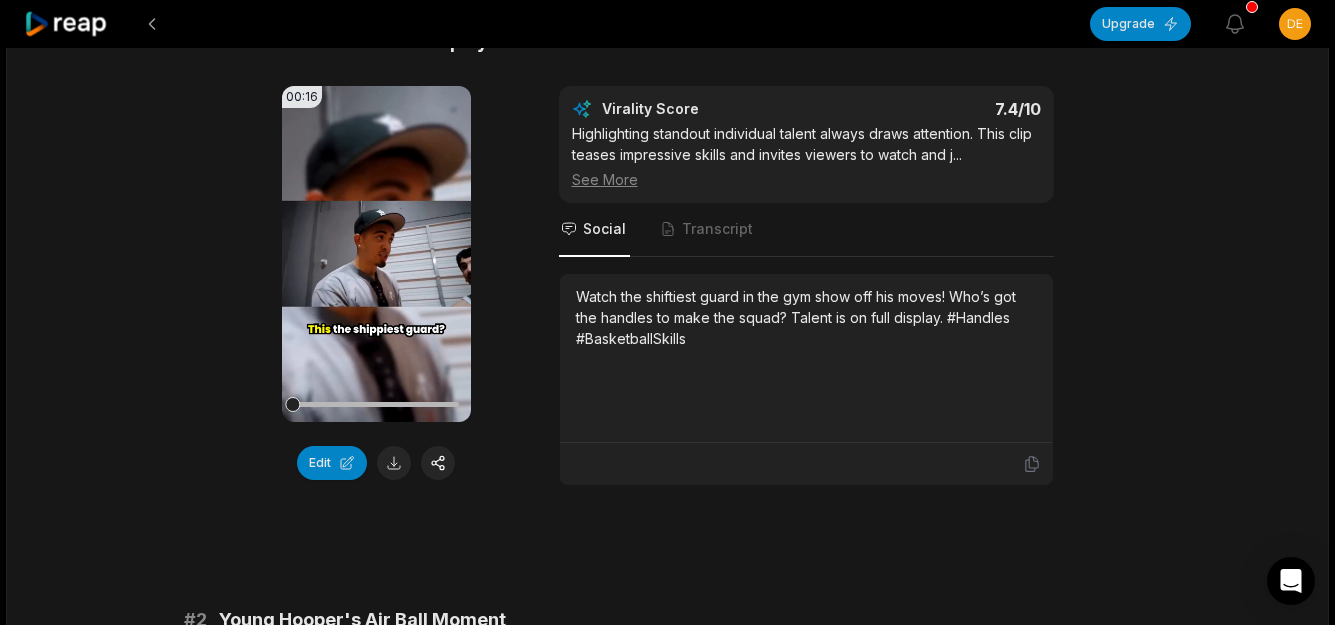 click on "Watch the shiftiest guard in the gym show off his moves! Who’s got the handles to make the squad? Talent is on full display. #Handles #BasketballSkills" at bounding box center (806, 358) 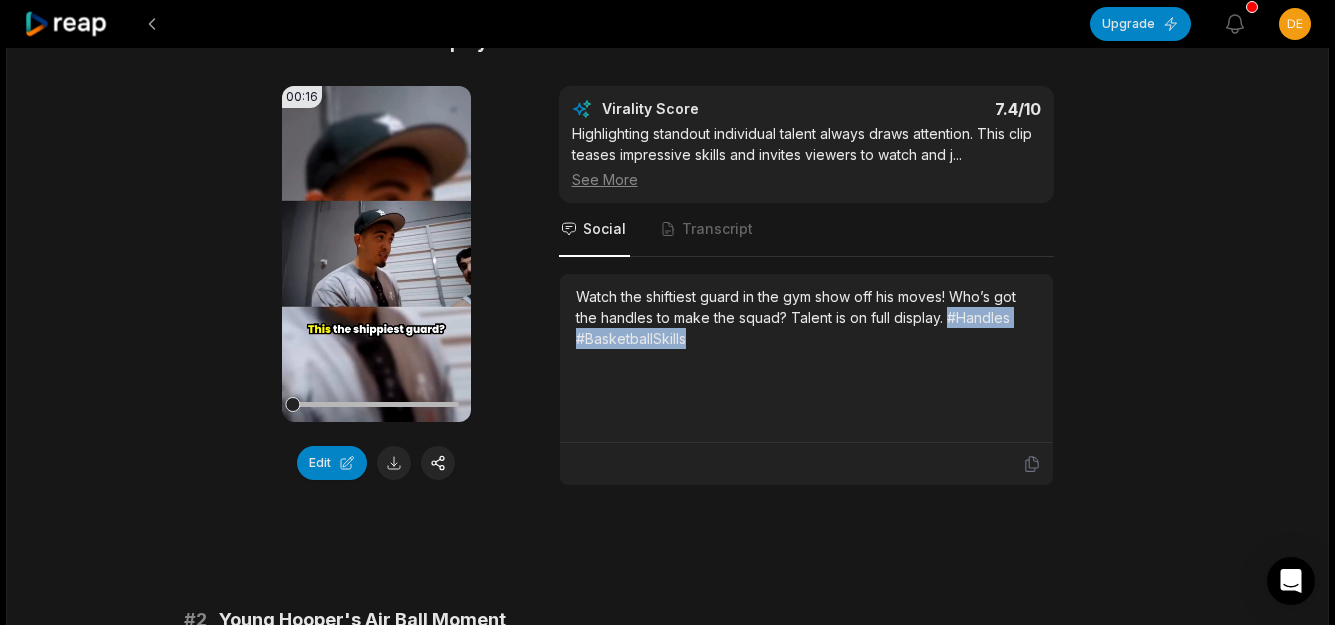 drag, startPoint x: 948, startPoint y: 314, endPoint x: 947, endPoint y: 342, distance: 28.01785 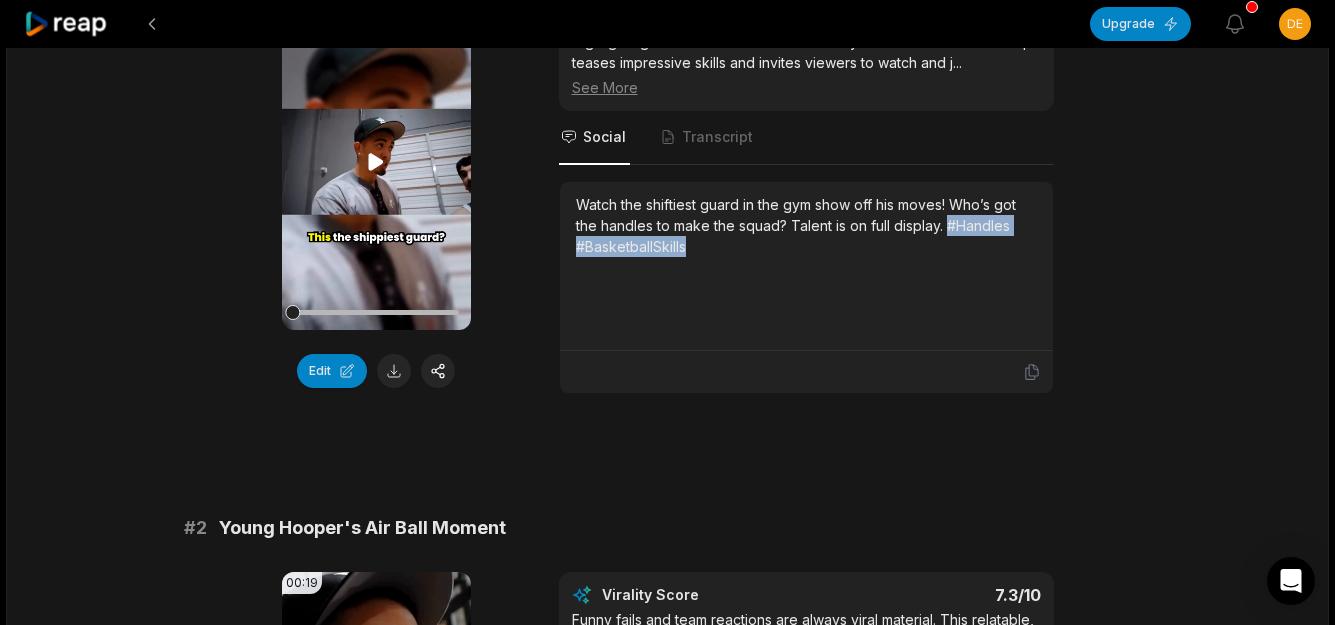 scroll, scrollTop: 400, scrollLeft: 0, axis: vertical 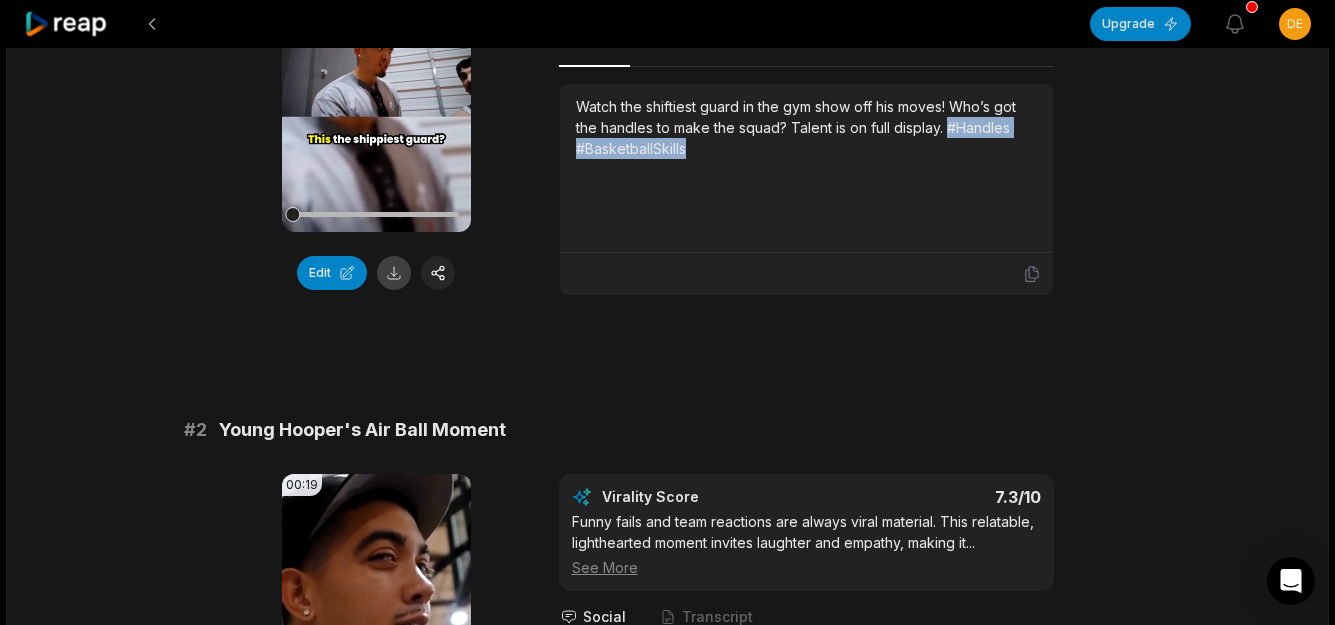 click at bounding box center [394, 273] 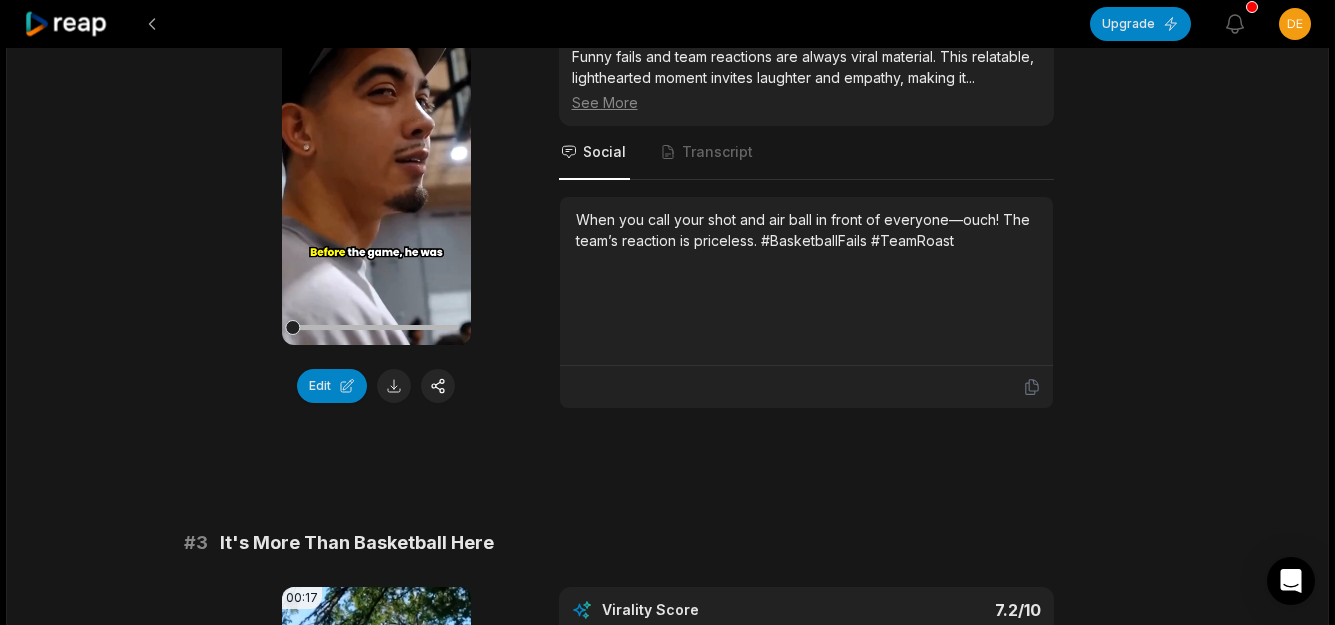 scroll, scrollTop: 900, scrollLeft: 0, axis: vertical 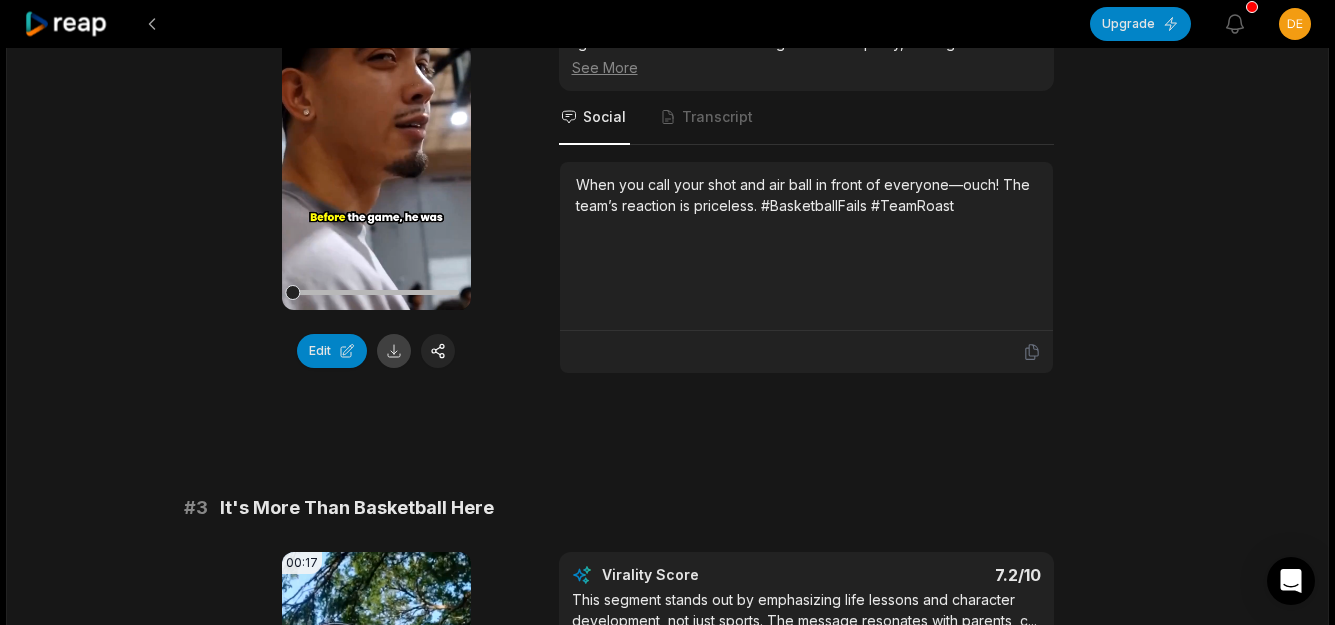 click at bounding box center (394, 351) 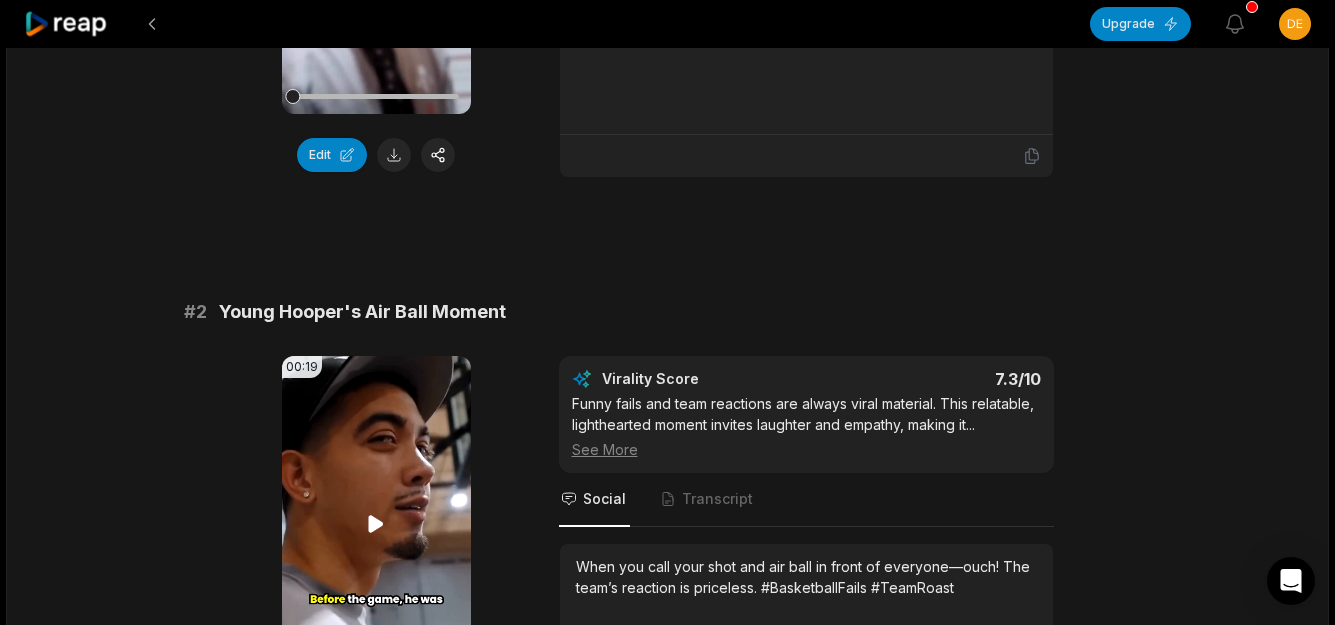 scroll, scrollTop: 600, scrollLeft: 0, axis: vertical 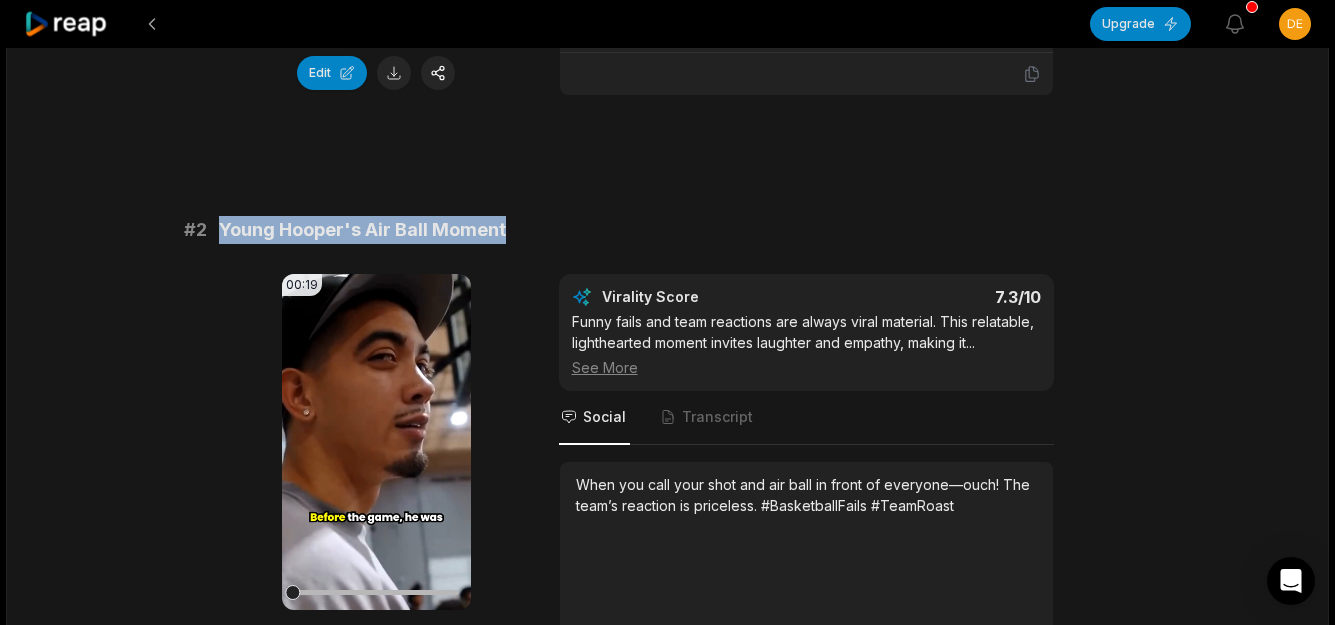 drag, startPoint x: 526, startPoint y: 241, endPoint x: 219, endPoint y: 232, distance: 307.1319 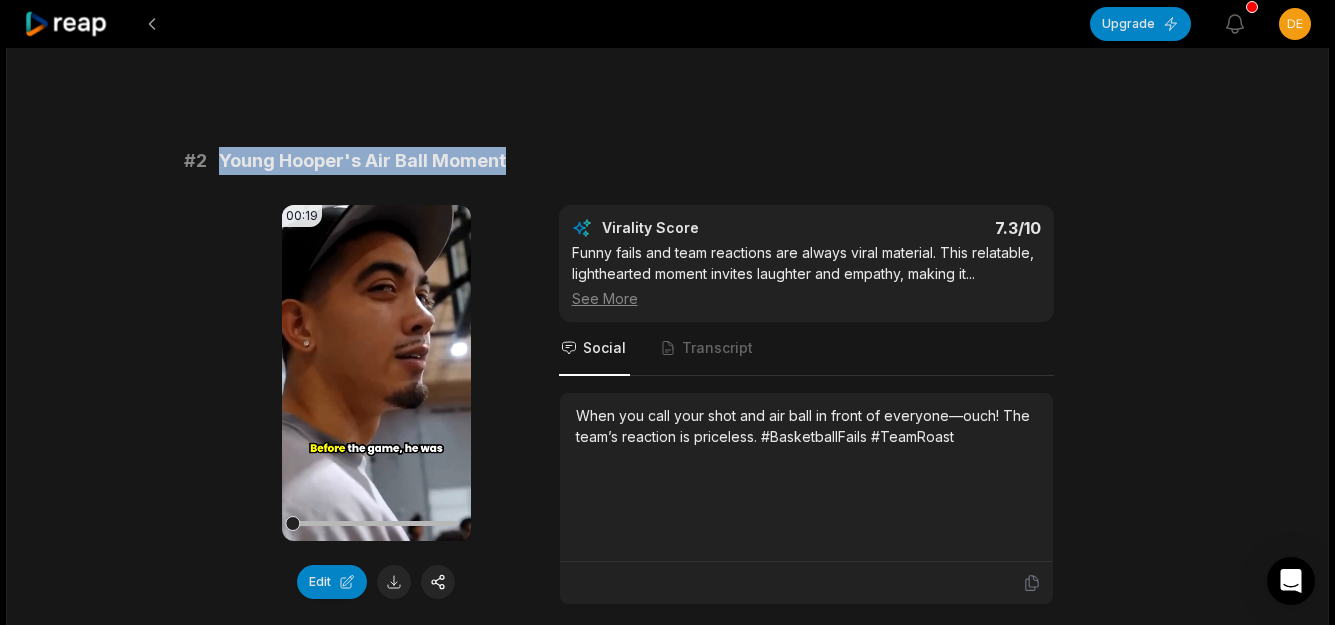 scroll, scrollTop: 700, scrollLeft: 0, axis: vertical 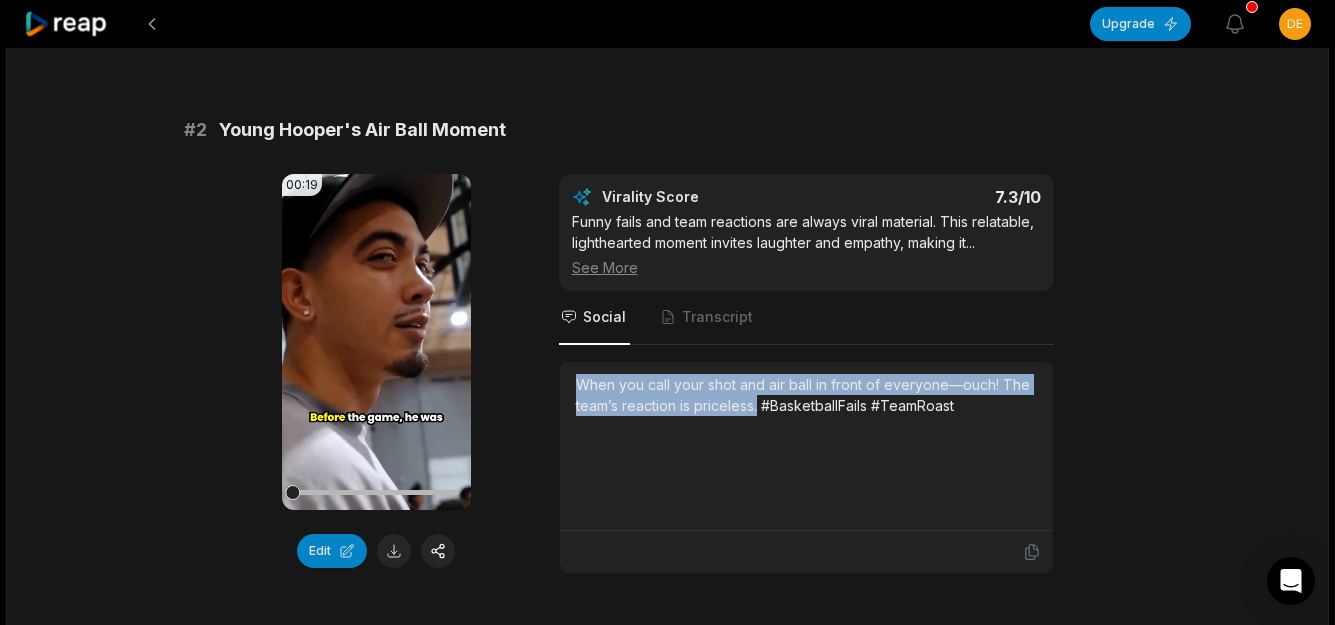 drag, startPoint x: 759, startPoint y: 406, endPoint x: 529, endPoint y: 380, distance: 231.4649 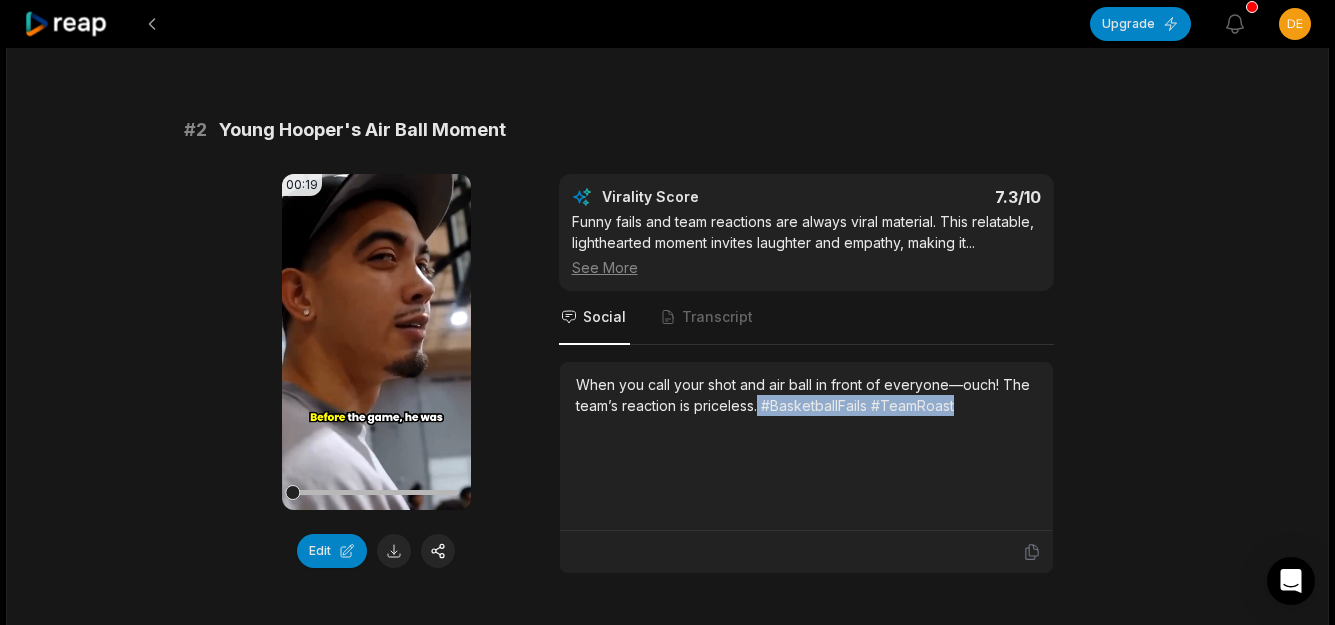 drag, startPoint x: 759, startPoint y: 410, endPoint x: 1050, endPoint y: 427, distance: 291.49615 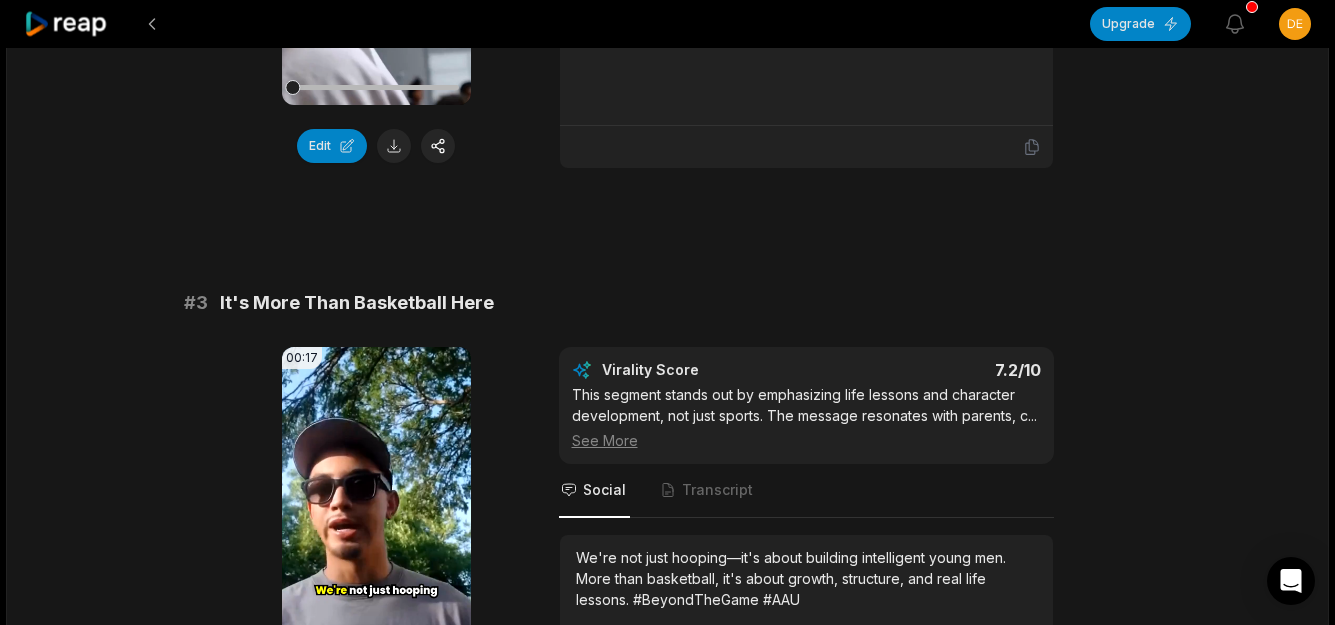 scroll, scrollTop: 1100, scrollLeft: 0, axis: vertical 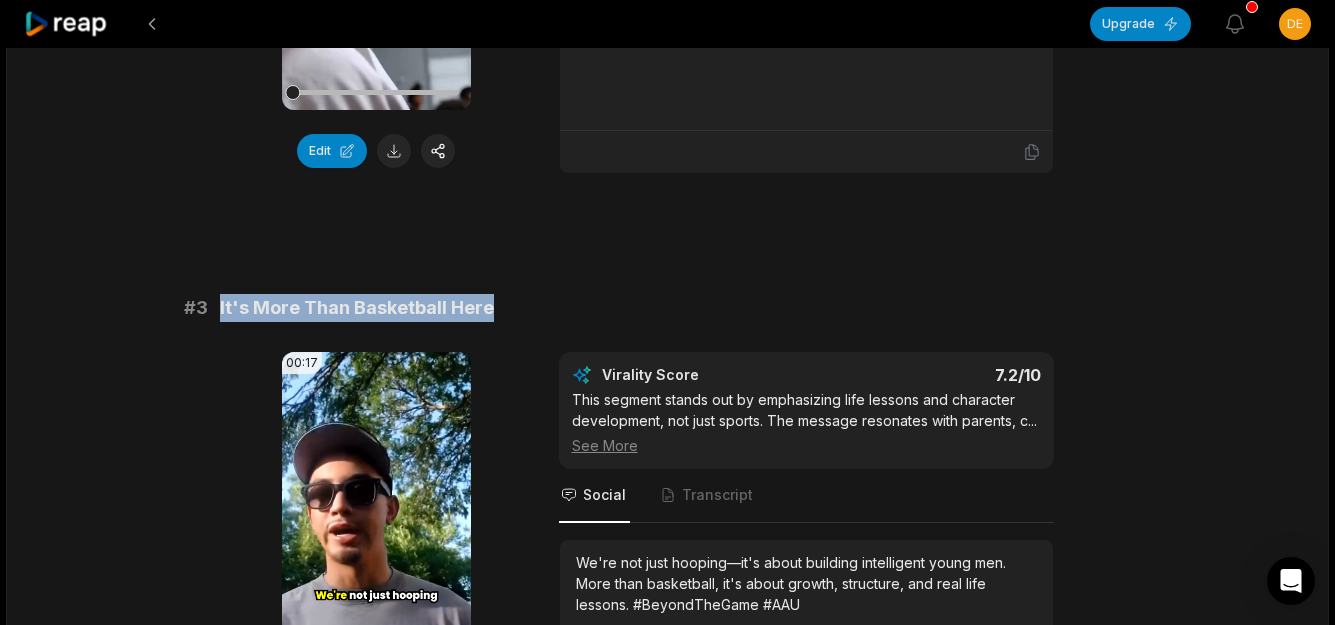 drag, startPoint x: 490, startPoint y: 305, endPoint x: 217, endPoint y: 307, distance: 273.00732 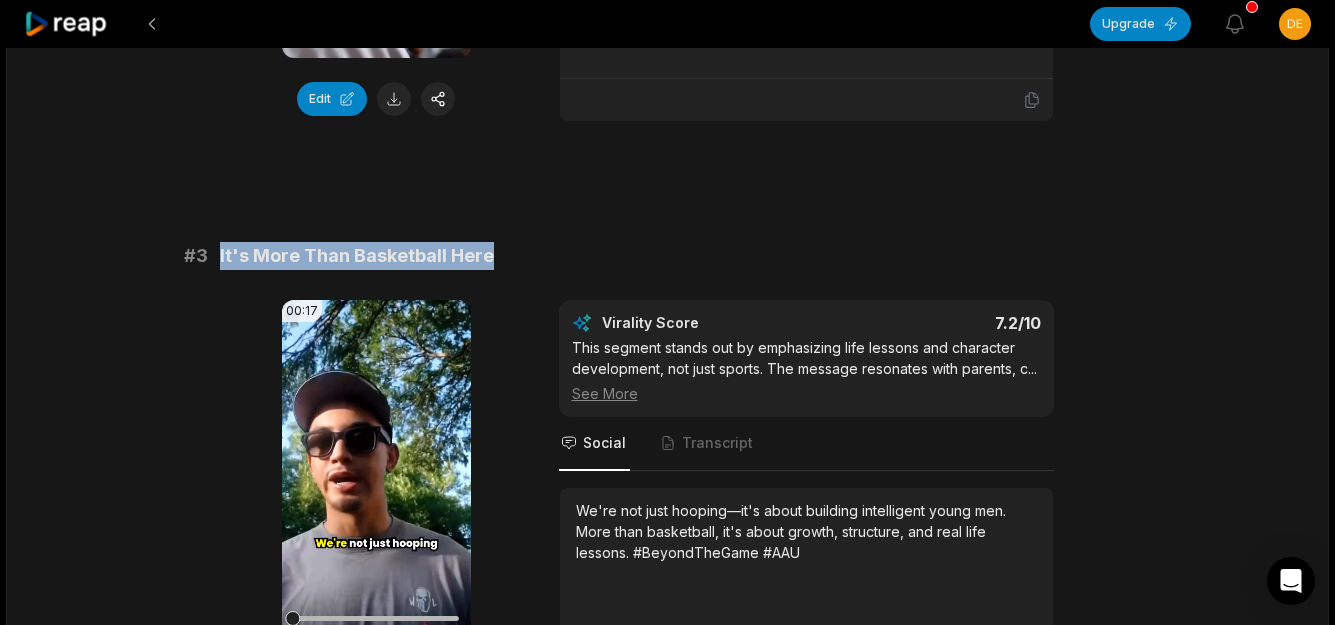 scroll, scrollTop: 1200, scrollLeft: 0, axis: vertical 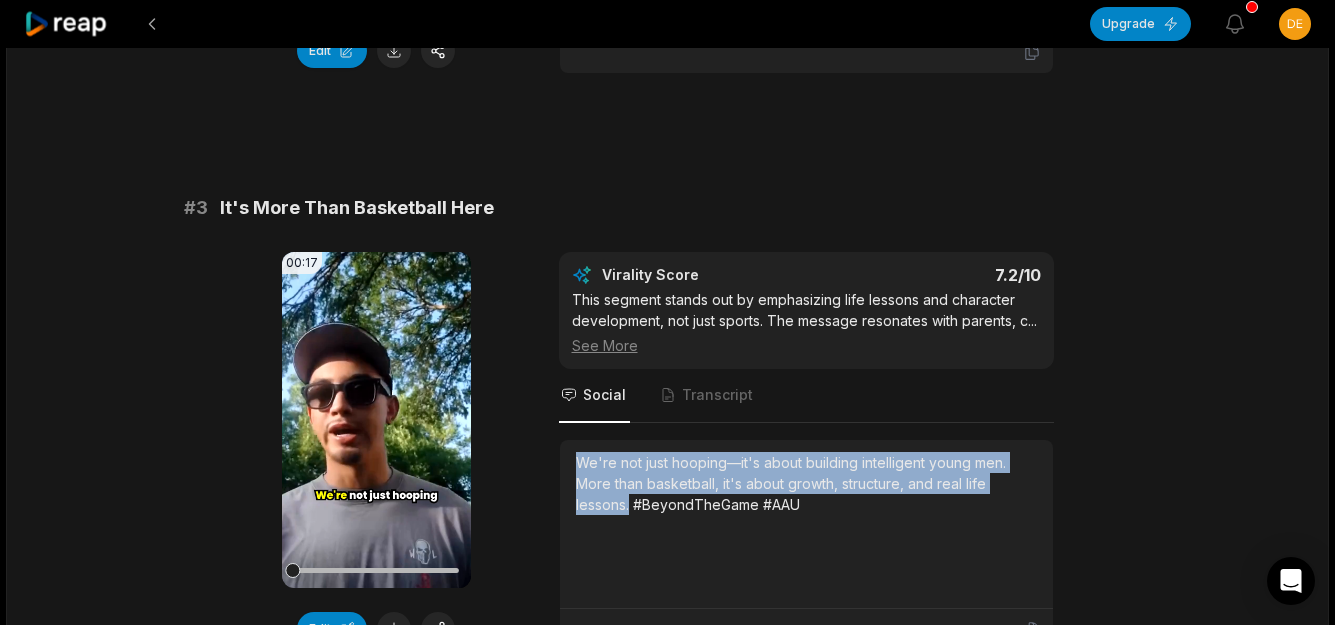 drag, startPoint x: 629, startPoint y: 503, endPoint x: 572, endPoint y: 441, distance: 84.21995 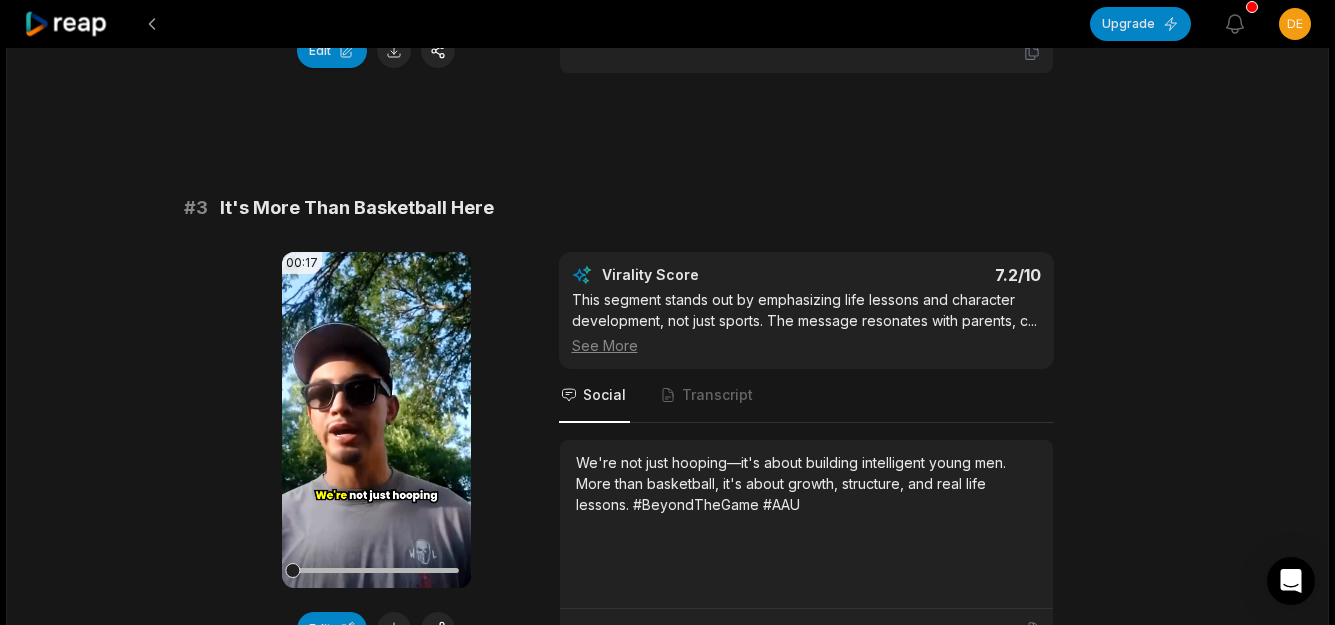 click on "We're not just hooping—it's about building intelligent young men. More than basketball, it's about growth, structure, and real life lessons. #BeyondTheGame #AAU" at bounding box center [806, 483] 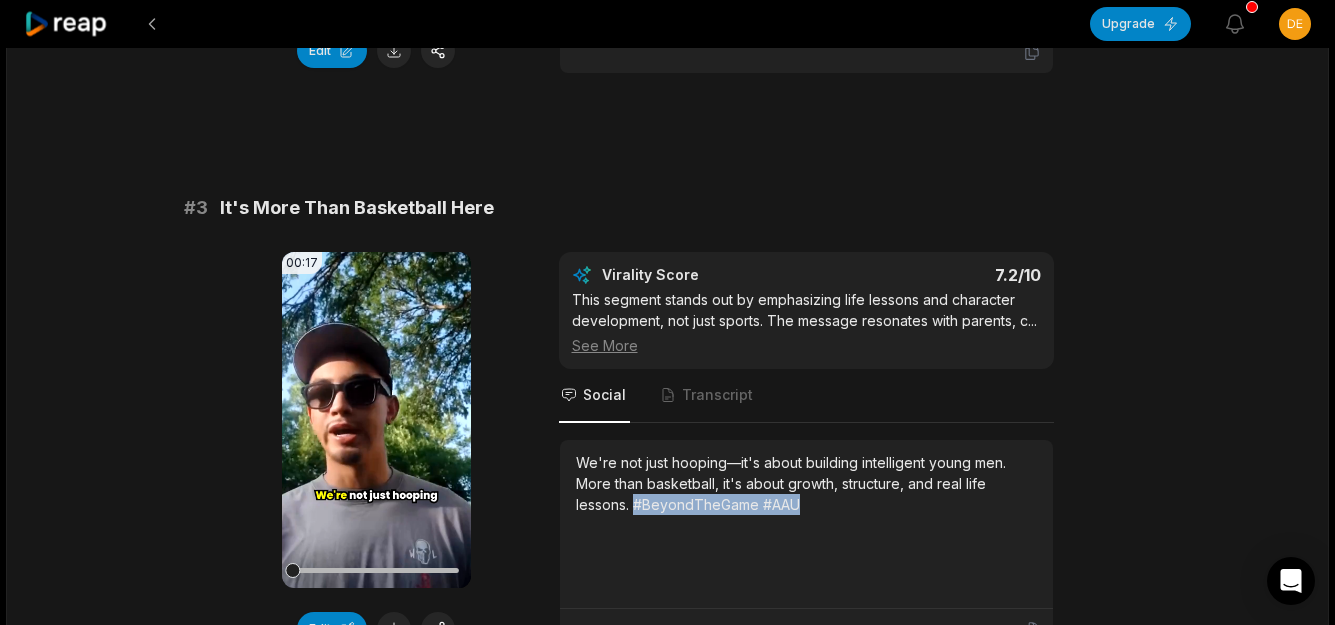 drag, startPoint x: 632, startPoint y: 504, endPoint x: 812, endPoint y: 507, distance: 180.025 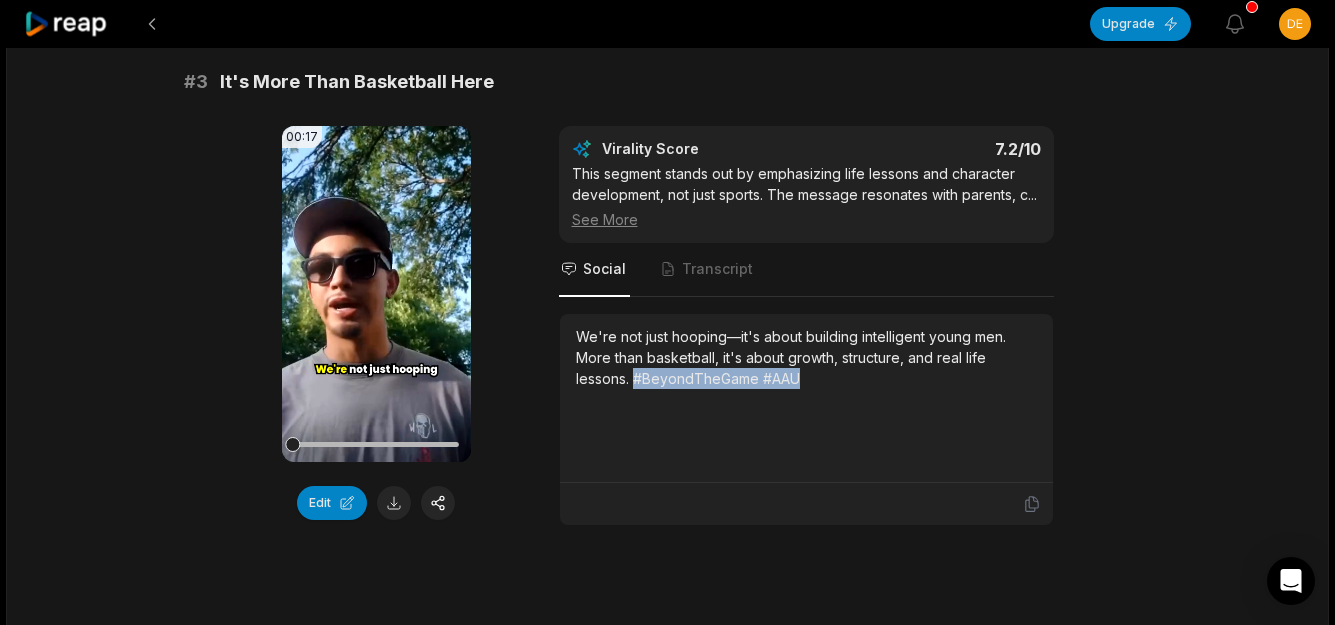scroll, scrollTop: 1400, scrollLeft: 0, axis: vertical 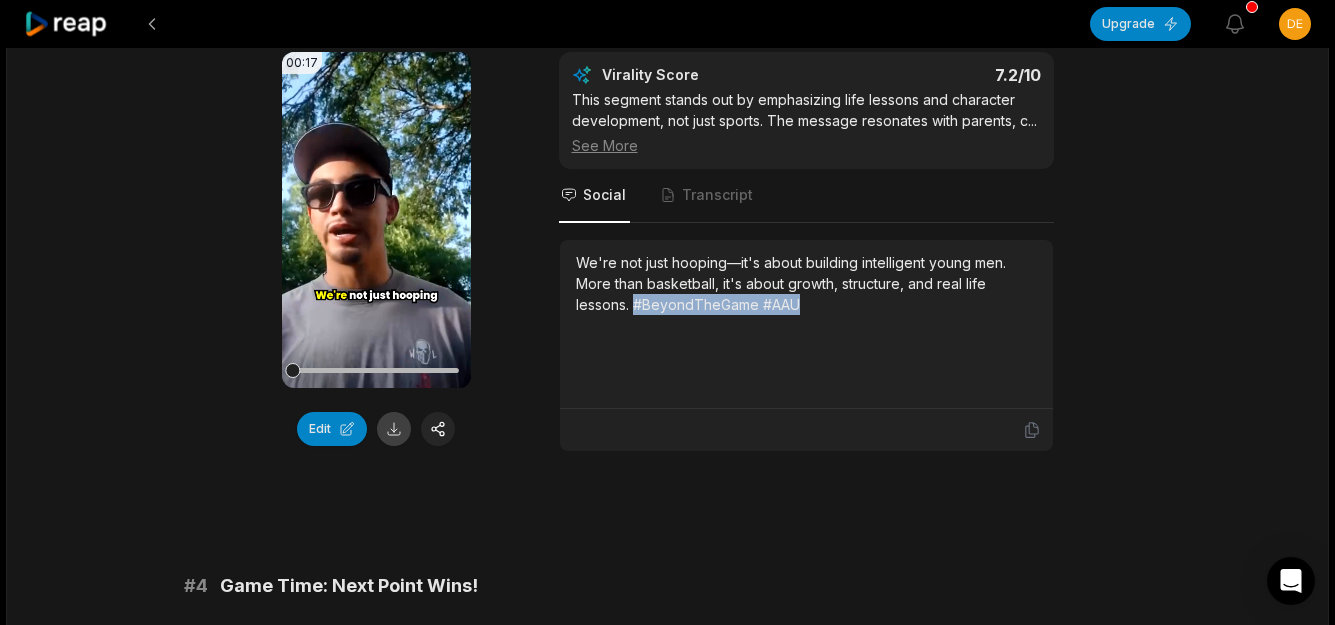 click at bounding box center [394, 429] 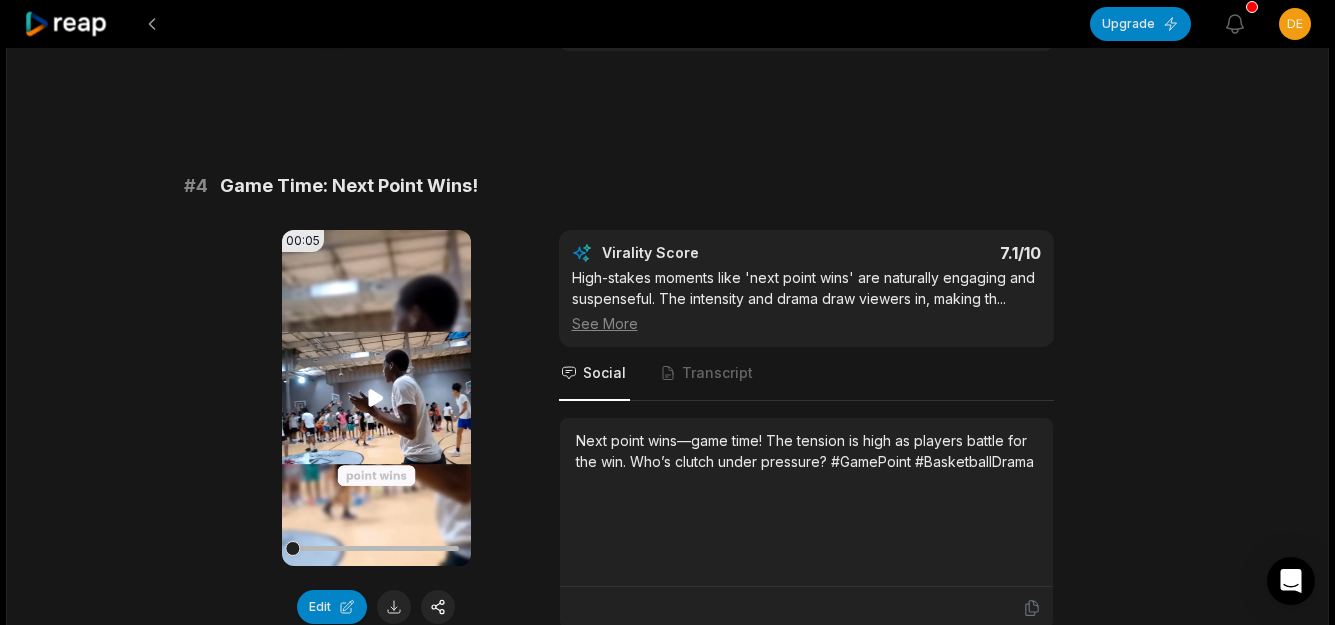 scroll, scrollTop: 2100, scrollLeft: 0, axis: vertical 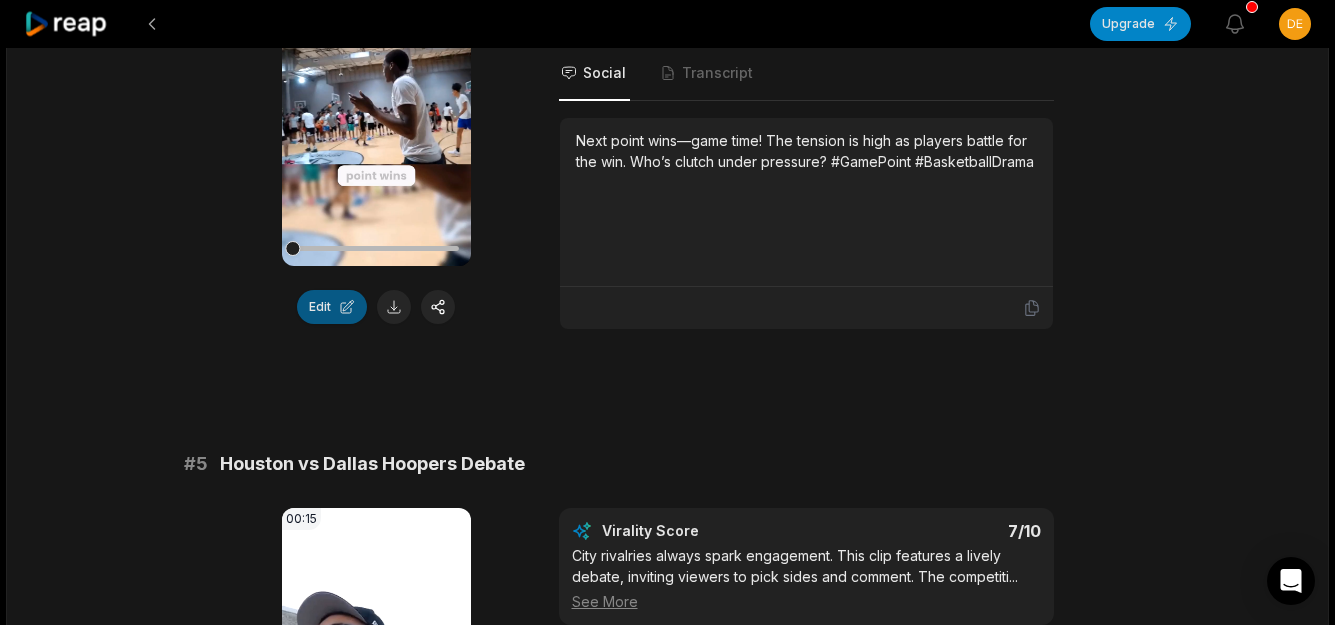 click on "Edit" at bounding box center [332, 307] 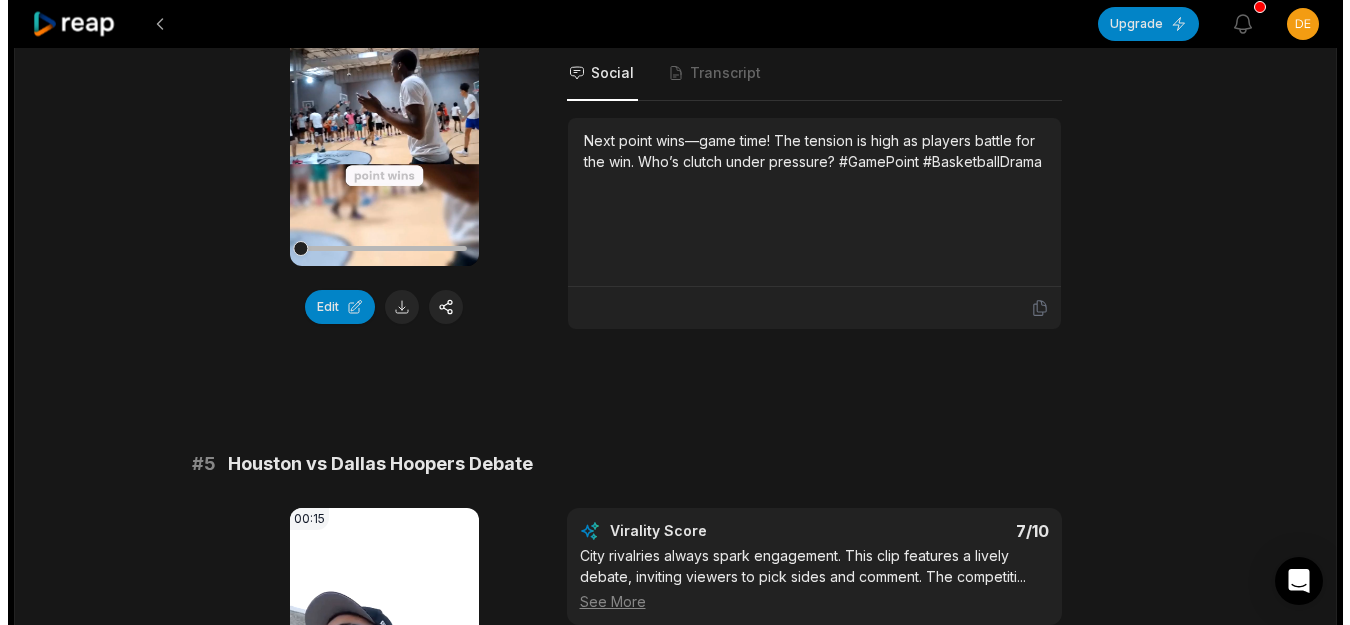 scroll, scrollTop: 0, scrollLeft: 0, axis: both 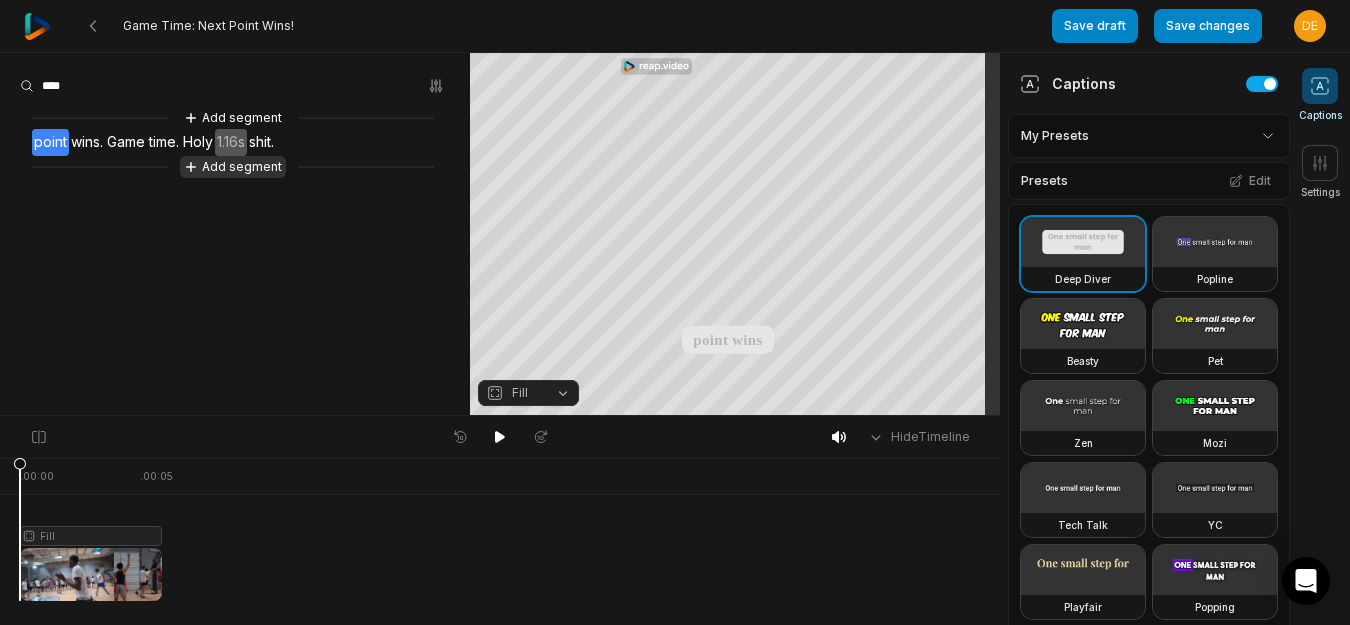 click 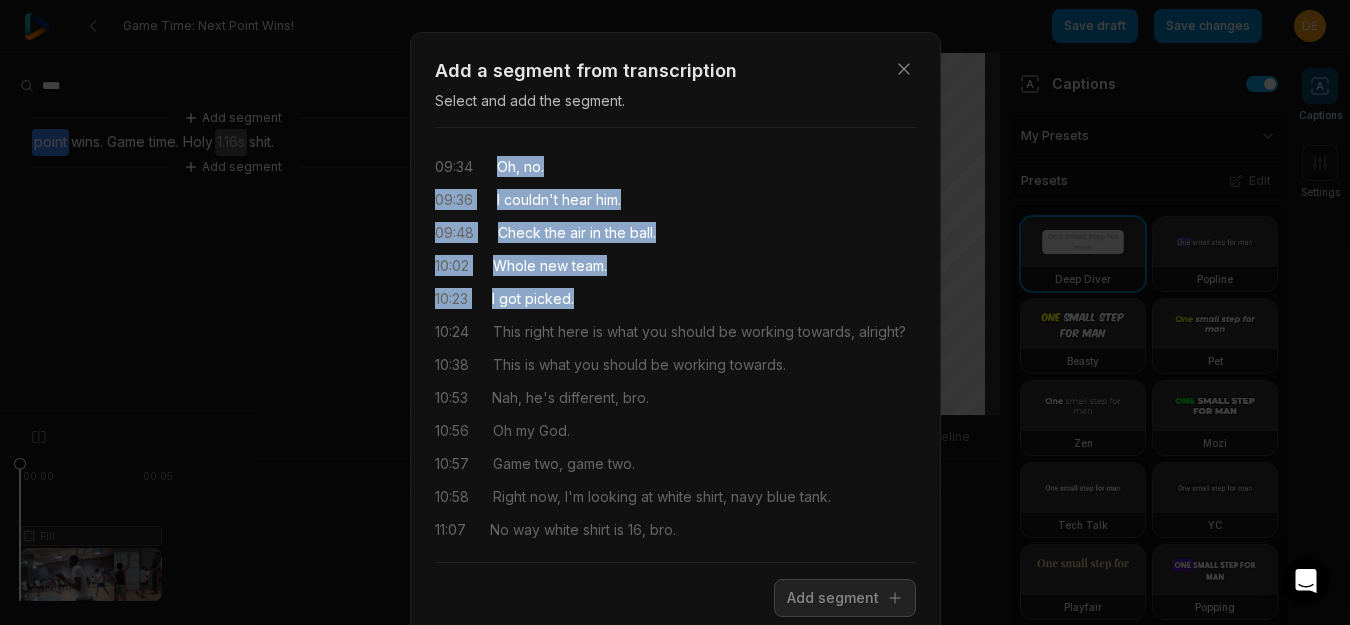 drag, startPoint x: 492, startPoint y: 159, endPoint x: 588, endPoint y: 288, distance: 160.80112 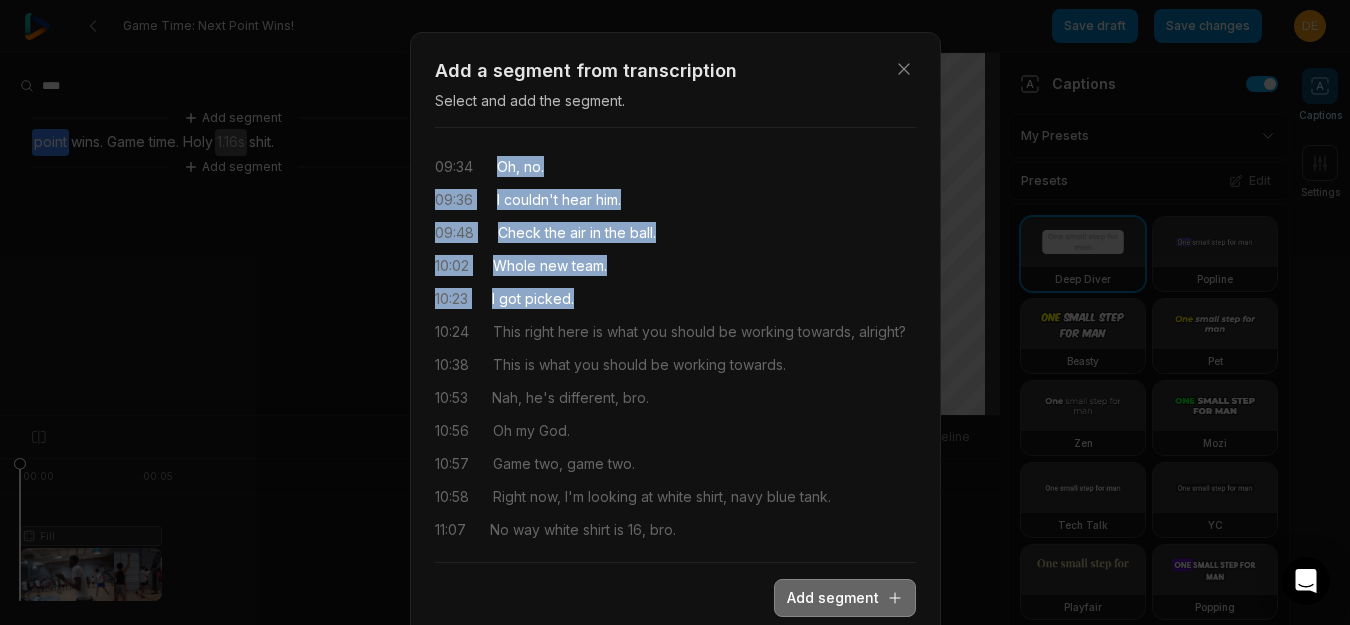 click on "Add segment" at bounding box center [845, 598] 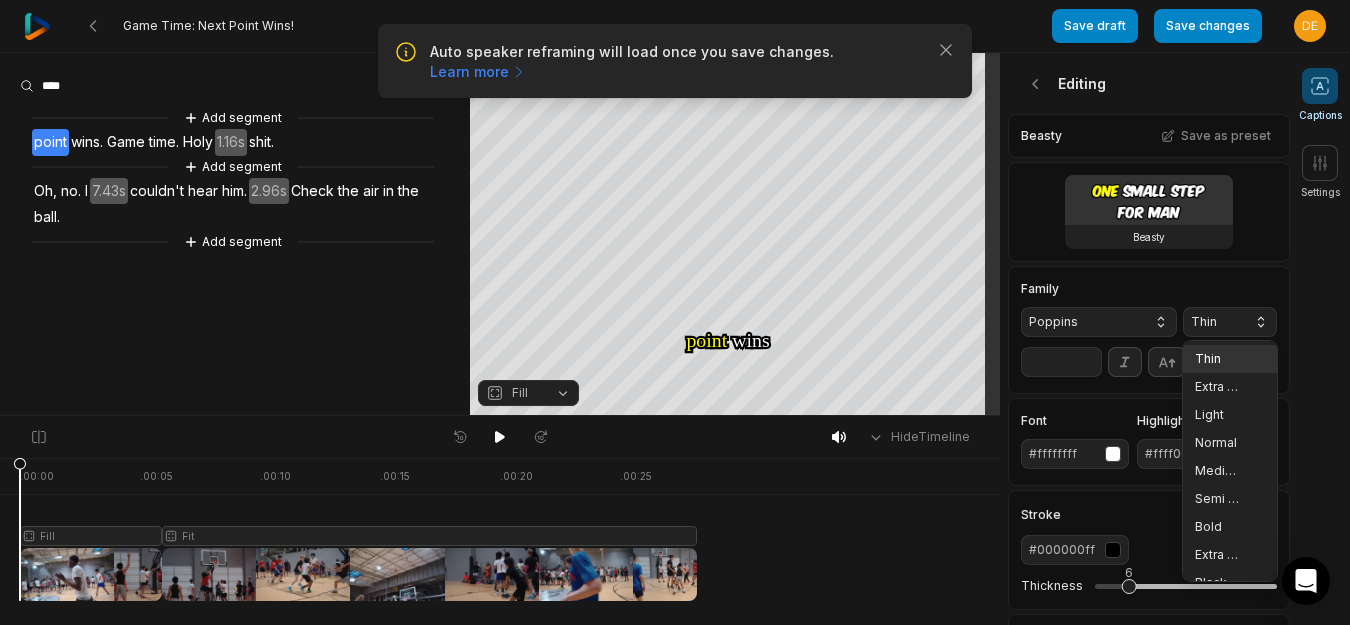 scroll, scrollTop: 0, scrollLeft: 0, axis: both 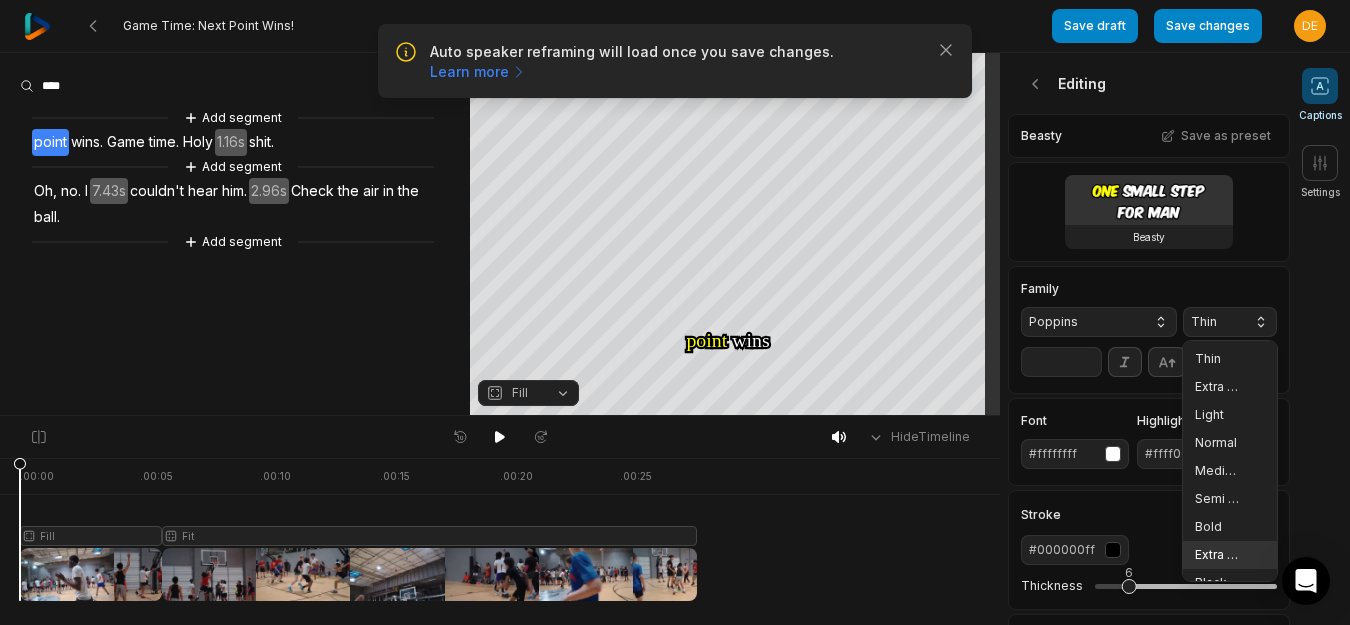 click on "Extra Bold" at bounding box center (1230, 555) 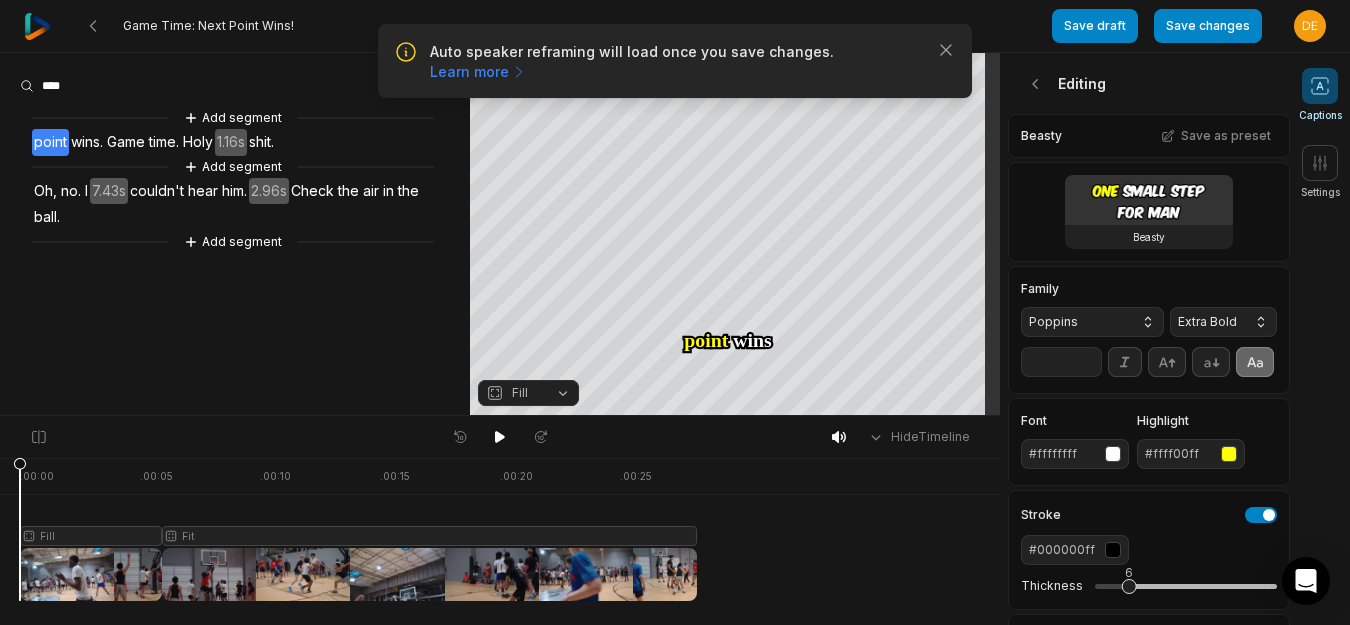 click on "**" at bounding box center [1061, 362] 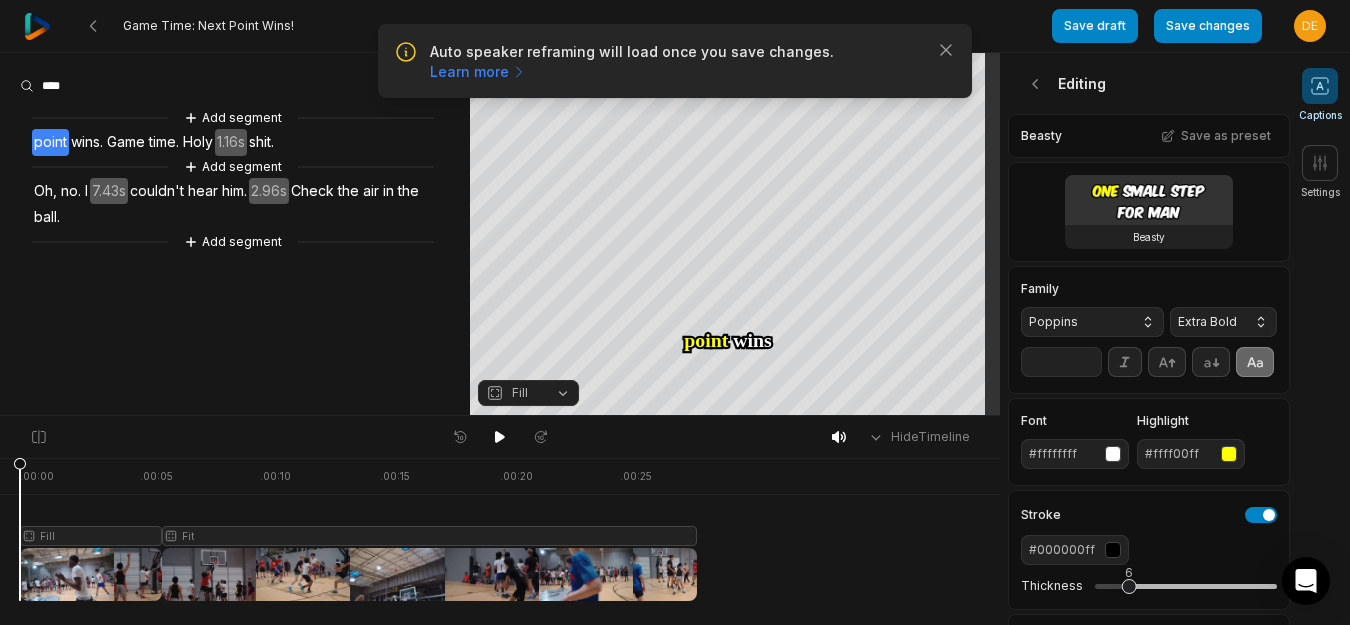 type on "*" 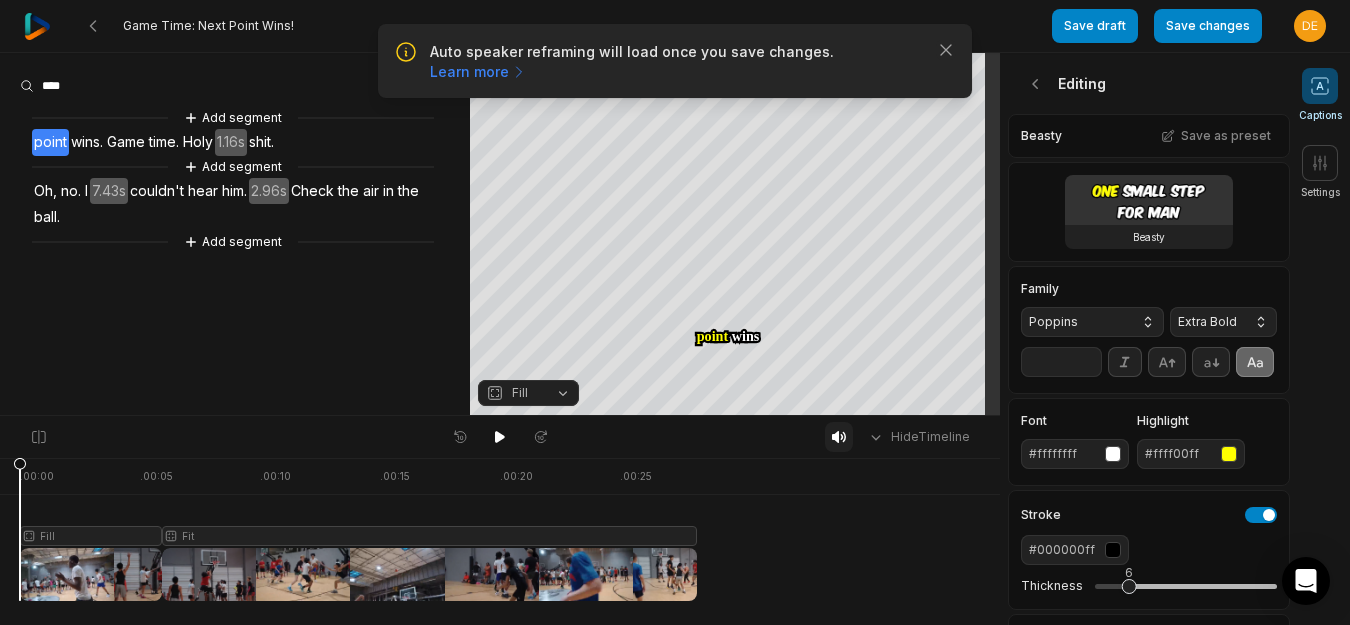 type on "**" 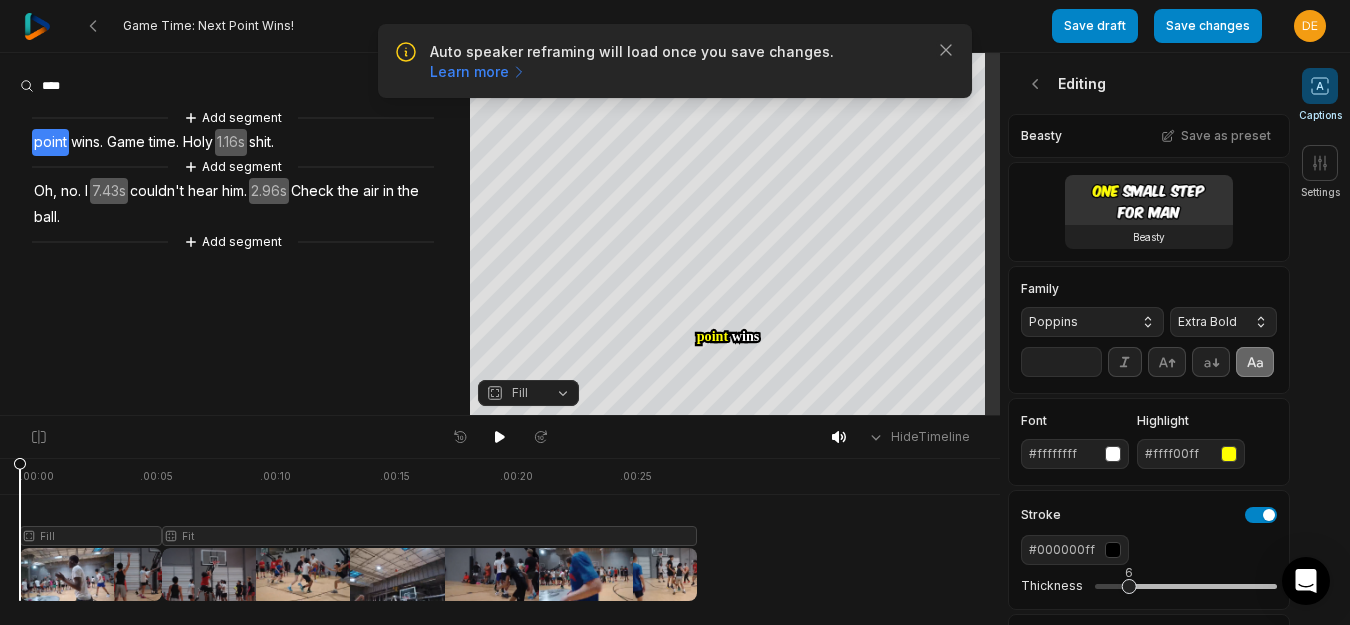 drag, startPoint x: 832, startPoint y: 435, endPoint x: 820, endPoint y: 435, distance: 12 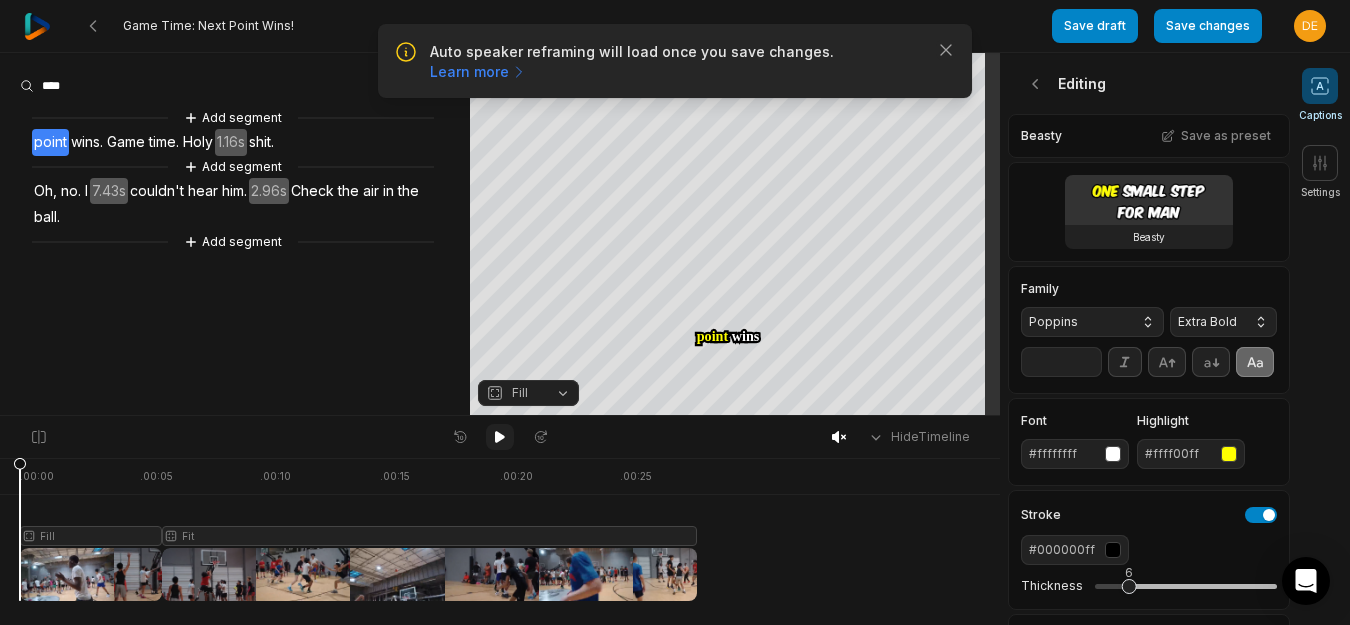 click 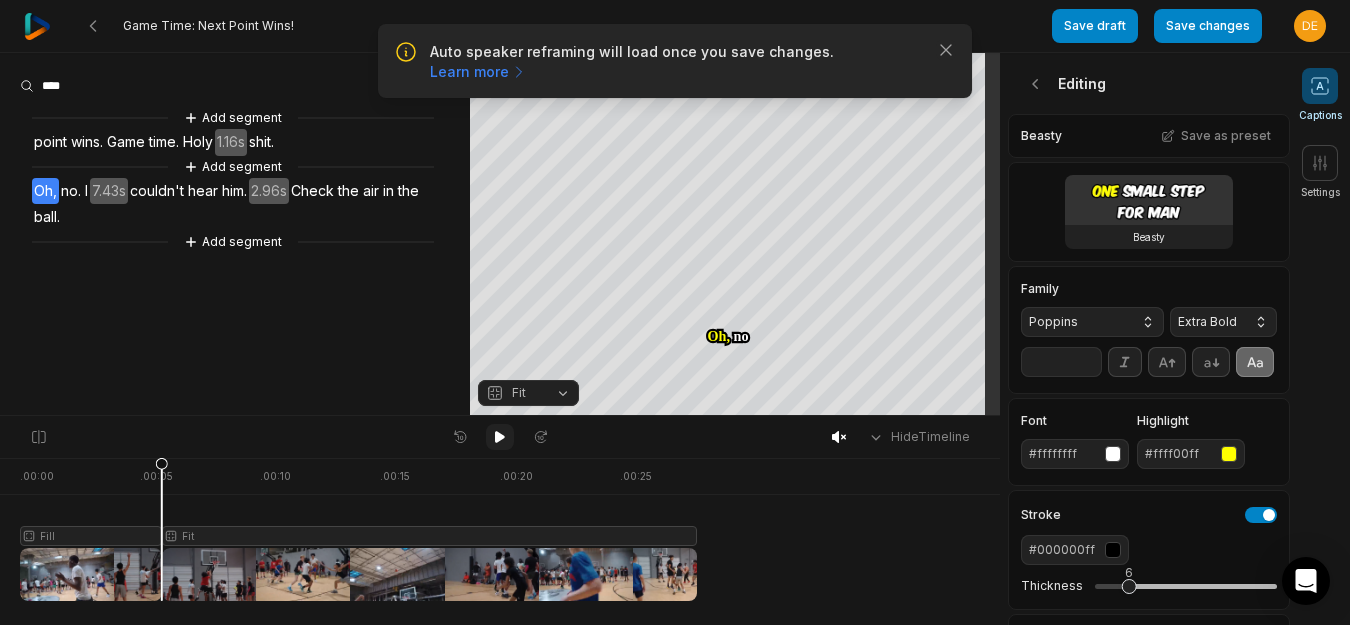 click 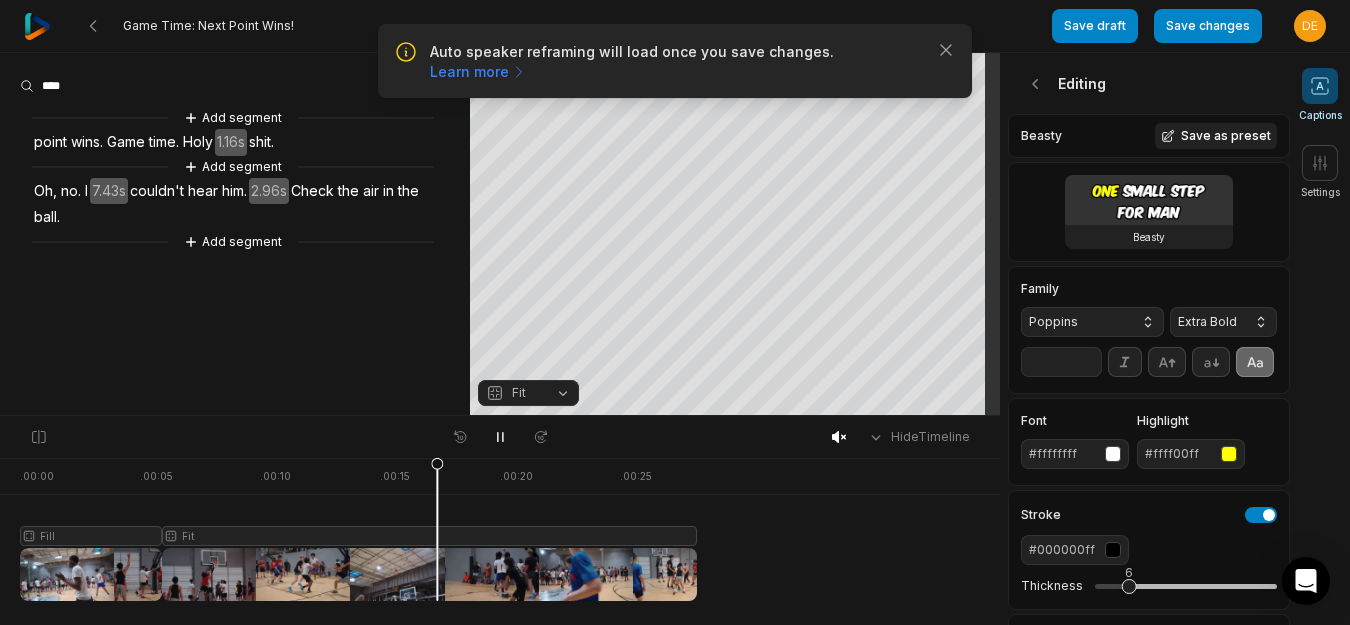 click on "Save as preset" at bounding box center [1216, 136] 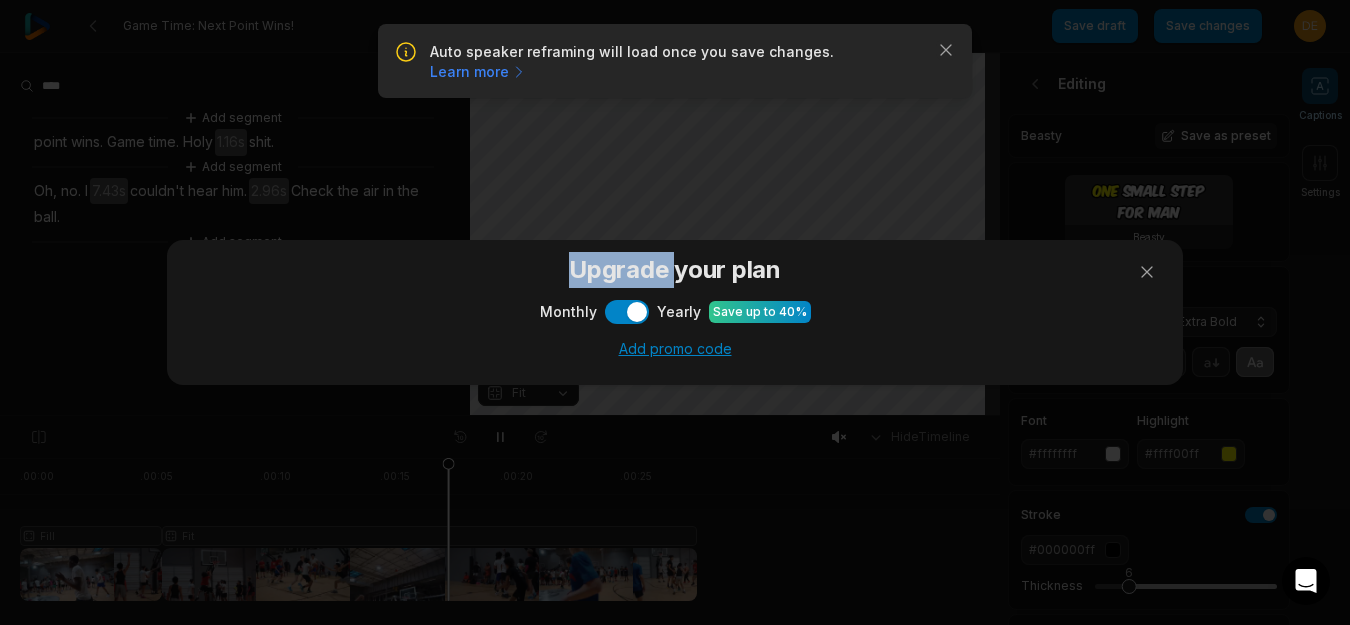 click on "Upgrade your plan Monthly Use setting Yearly Save up to 40% Add promo code See all plan features" at bounding box center (675, 312) 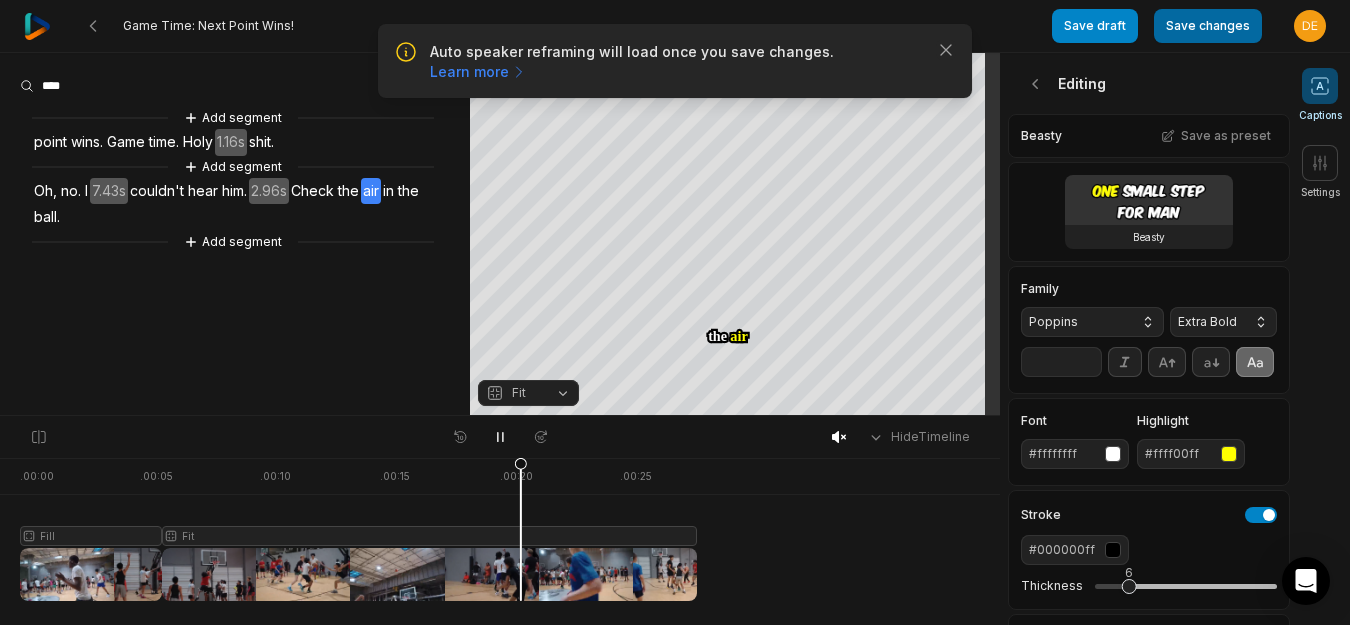 click on "Save changes" at bounding box center [1208, 26] 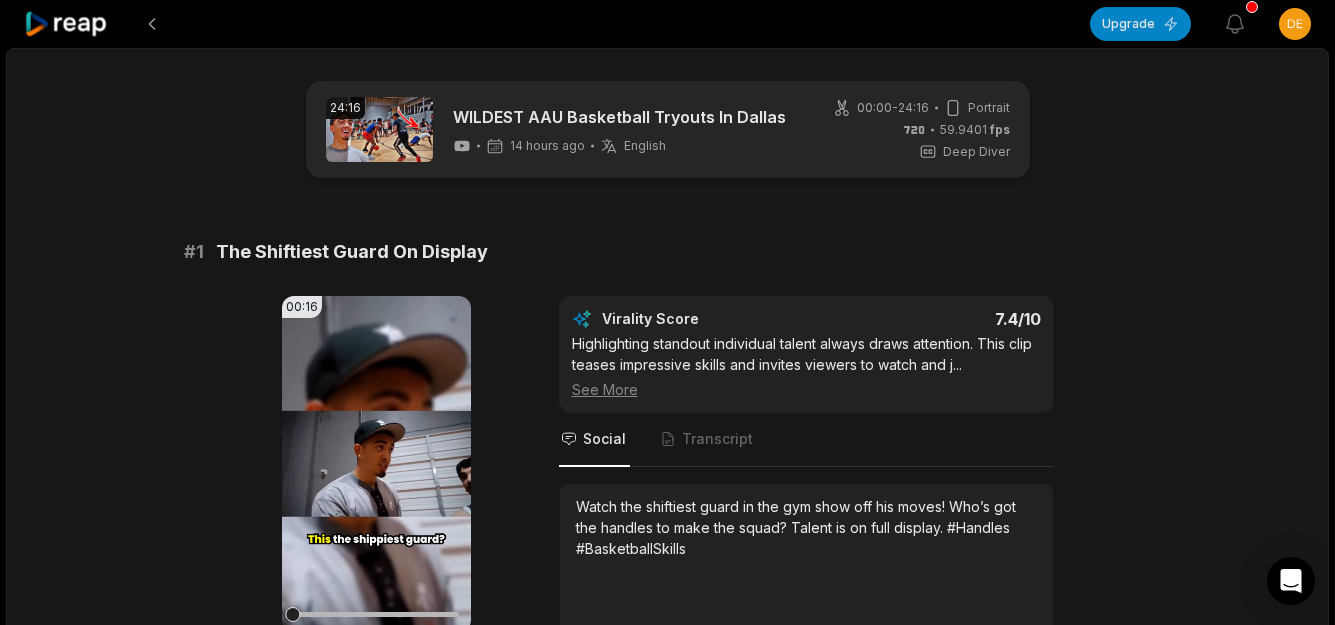 scroll, scrollTop: 0, scrollLeft: 0, axis: both 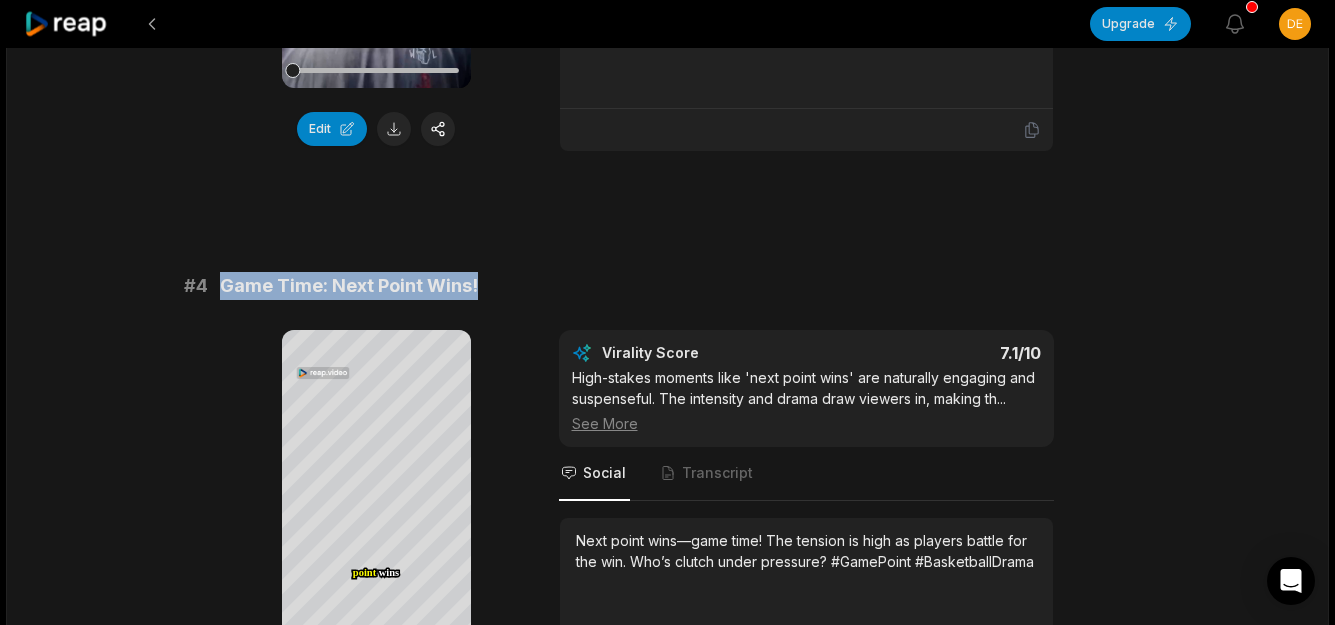 drag, startPoint x: 491, startPoint y: 285, endPoint x: 216, endPoint y: 286, distance: 275.00183 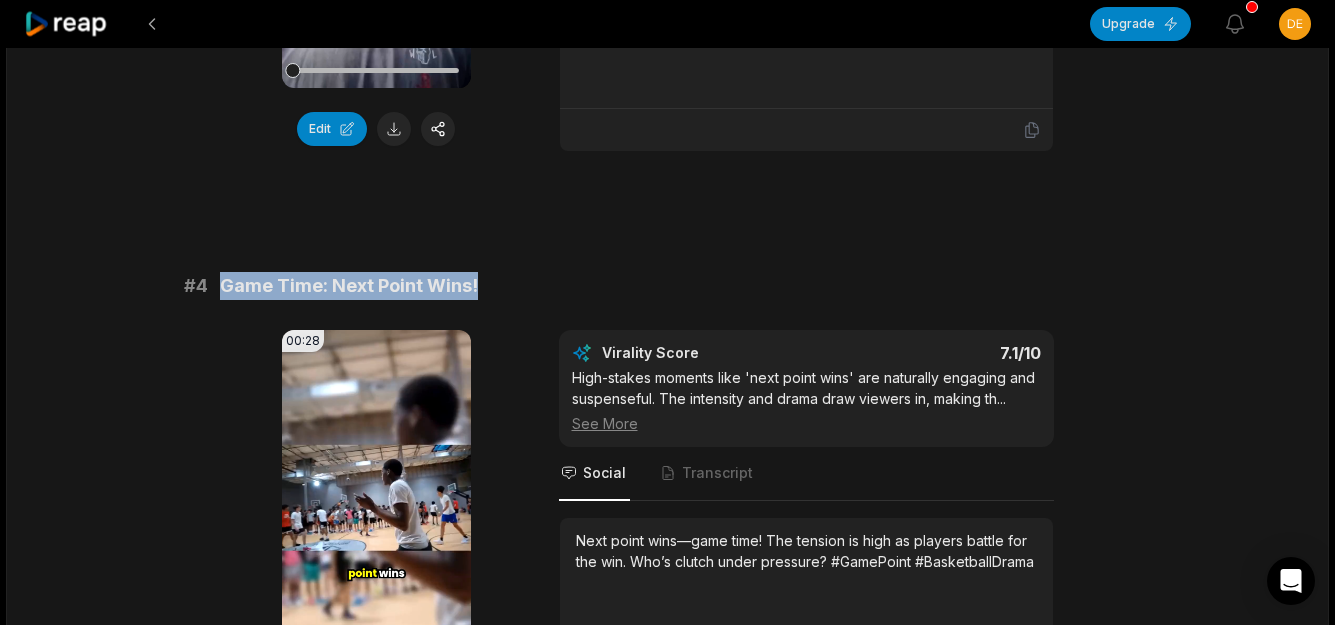 copy on "Game Time: Next Point Wins!" 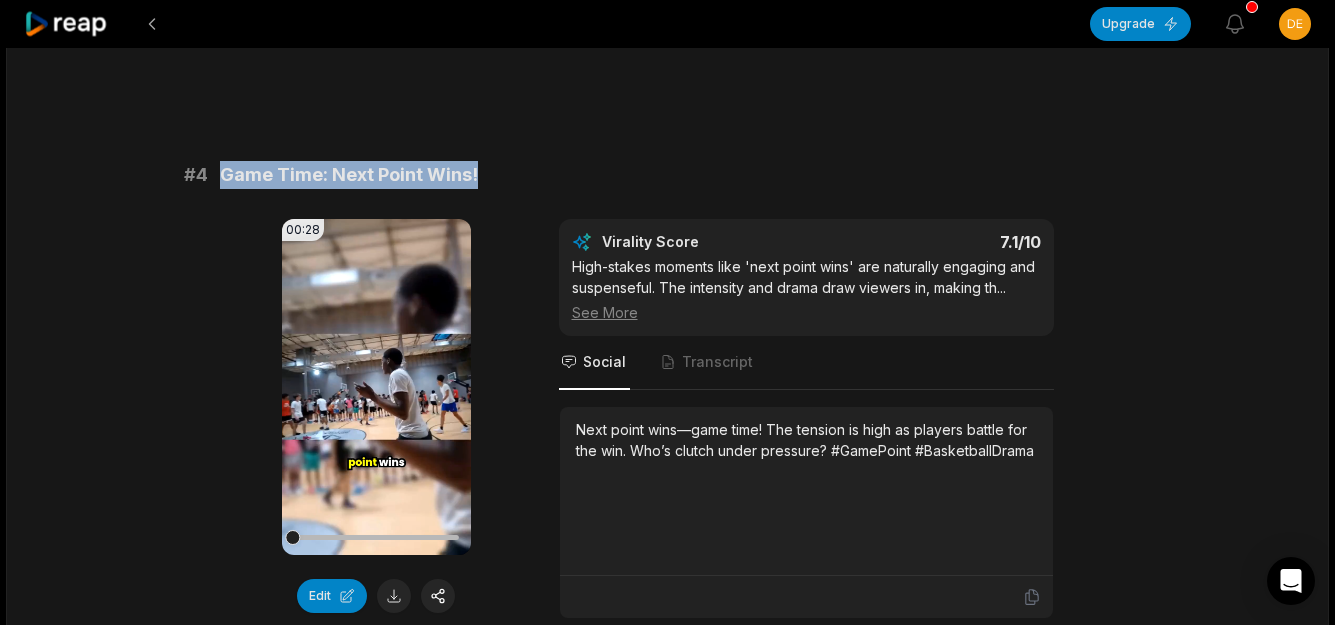 scroll, scrollTop: 1900, scrollLeft: 0, axis: vertical 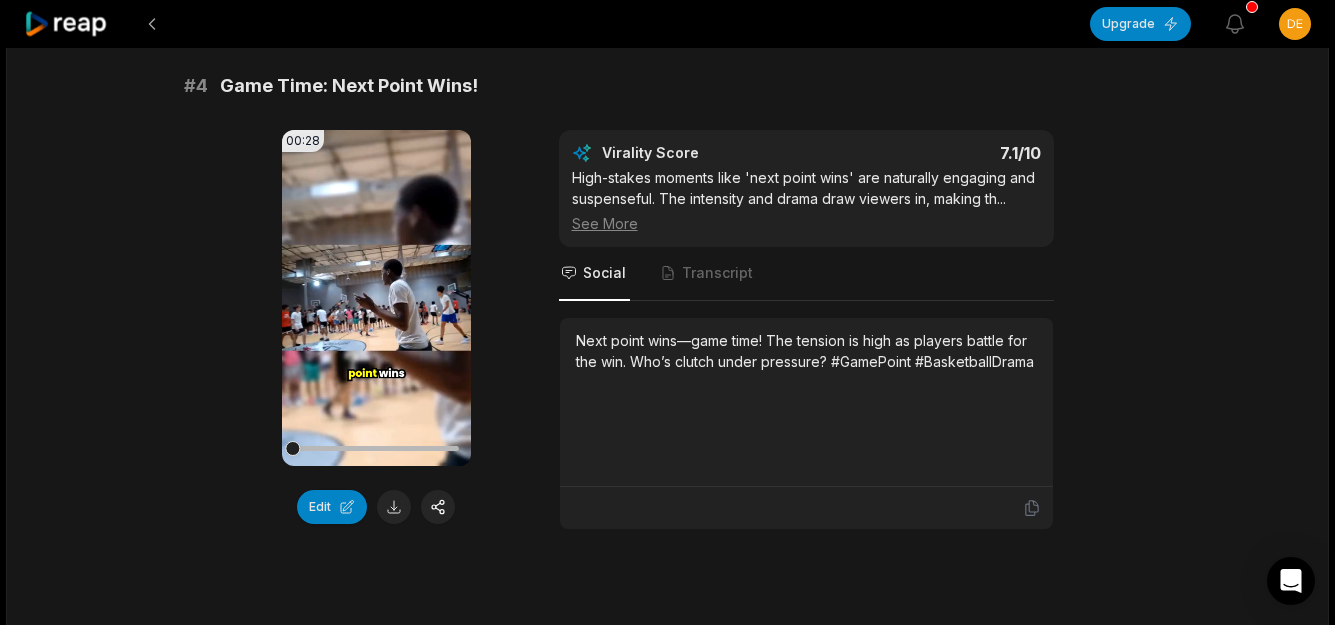 click on "Next point wins—game time! The tension is high as players battle for the win. Who’s clutch under pressure? #GamePoint #BasketballDrama" at bounding box center [806, 351] 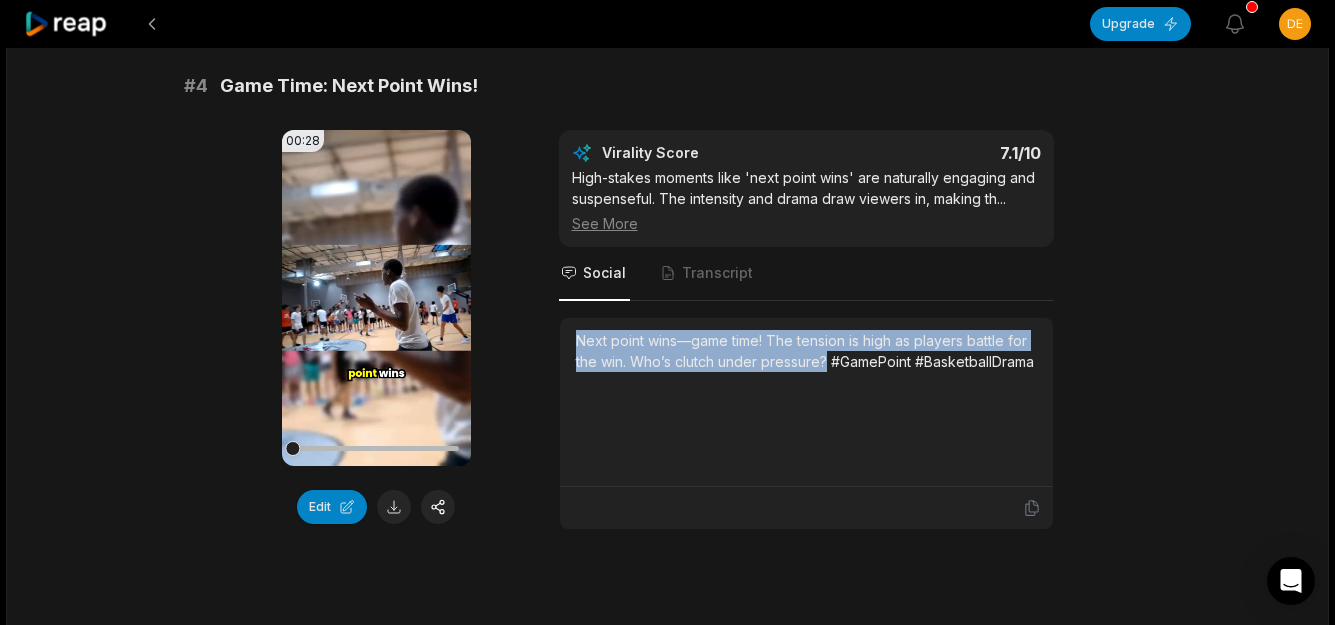 drag, startPoint x: 826, startPoint y: 354, endPoint x: 550, endPoint y: 338, distance: 276.46338 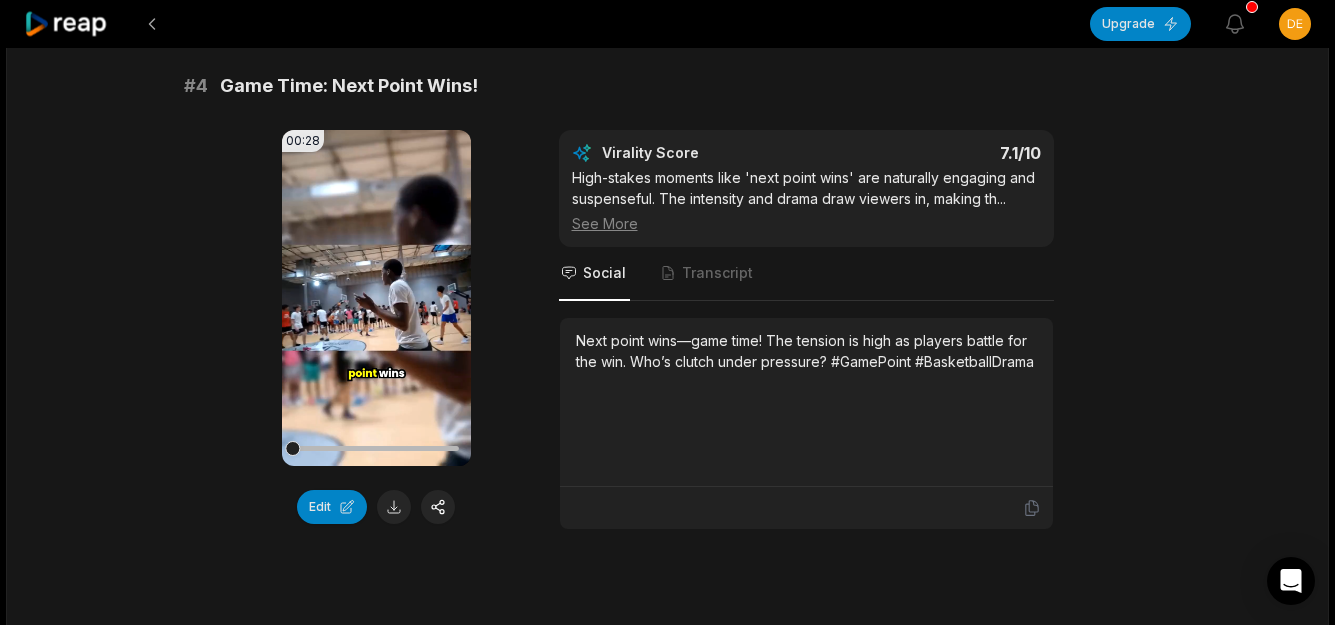 click on "Next point wins—game time! The tension is high as players battle for the win. Who’s clutch under pressure? #GamePoint #BasketballDrama" at bounding box center [806, 402] 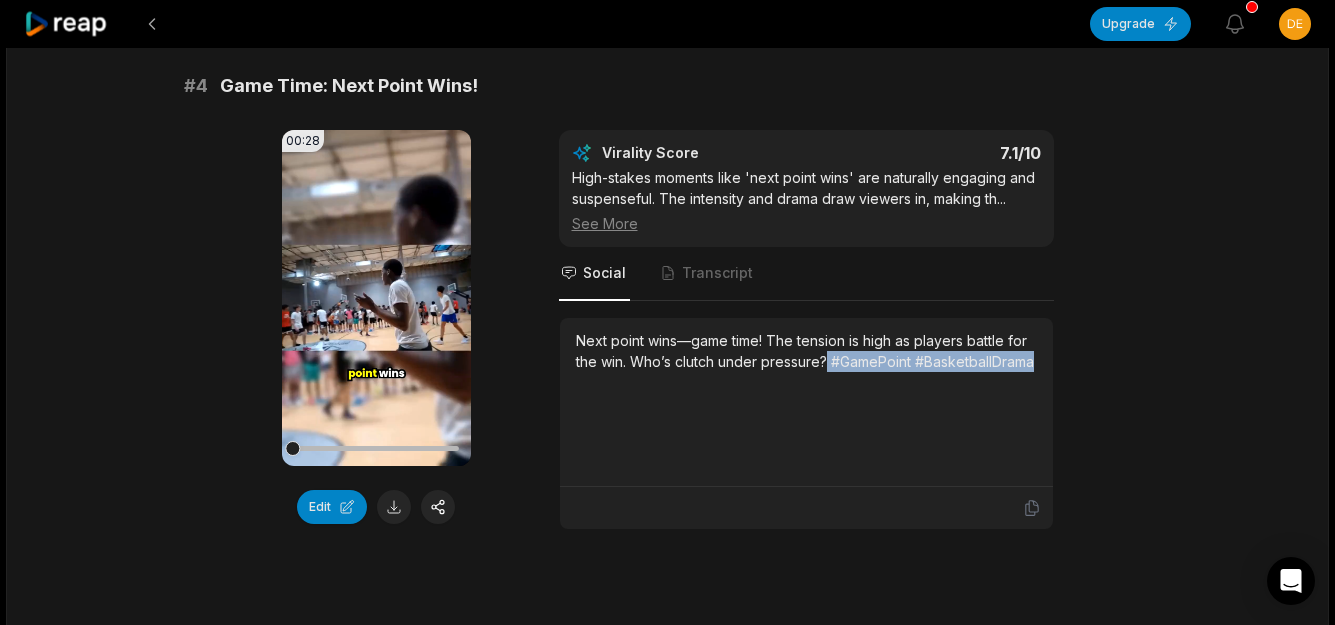 drag, startPoint x: 829, startPoint y: 360, endPoint x: 835, endPoint y: 385, distance: 25.70992 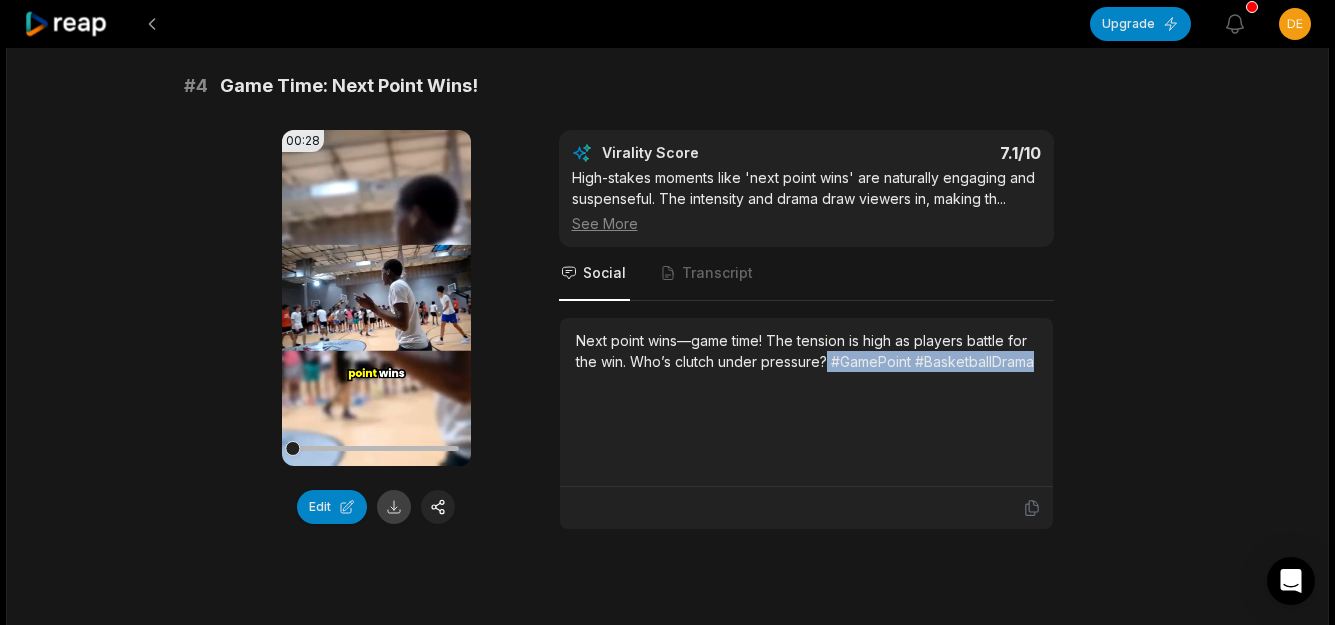 click at bounding box center [394, 507] 